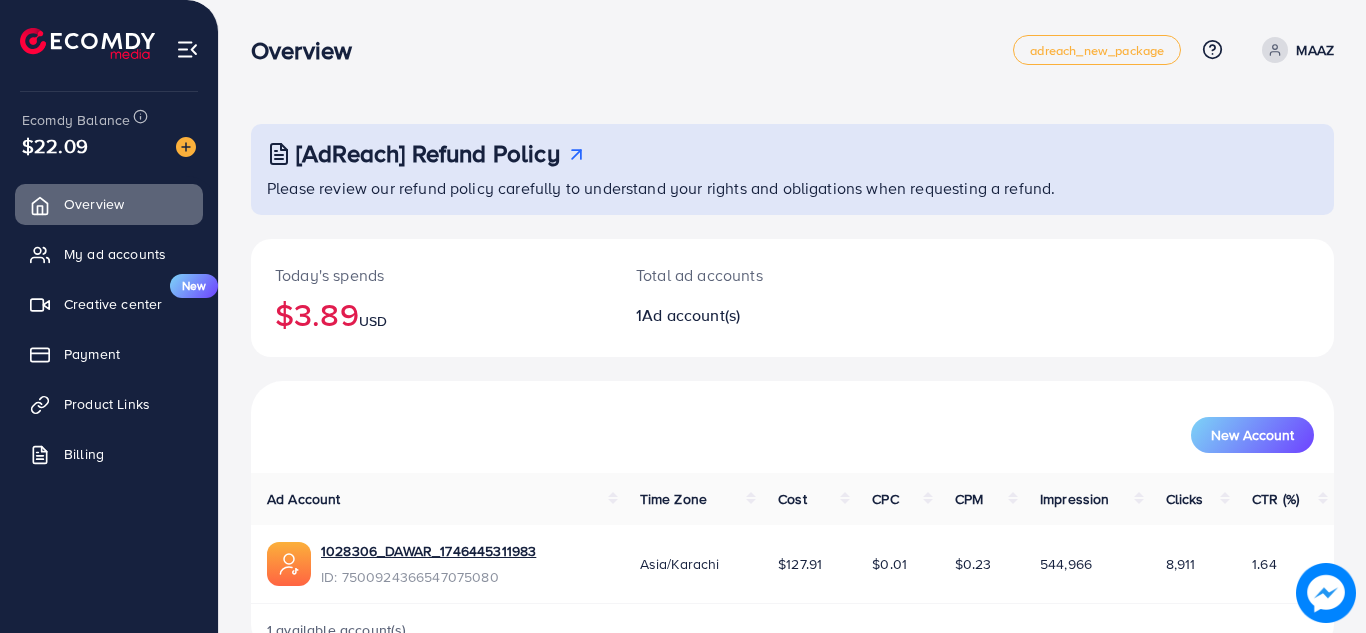 scroll, scrollTop: 0, scrollLeft: 0, axis: both 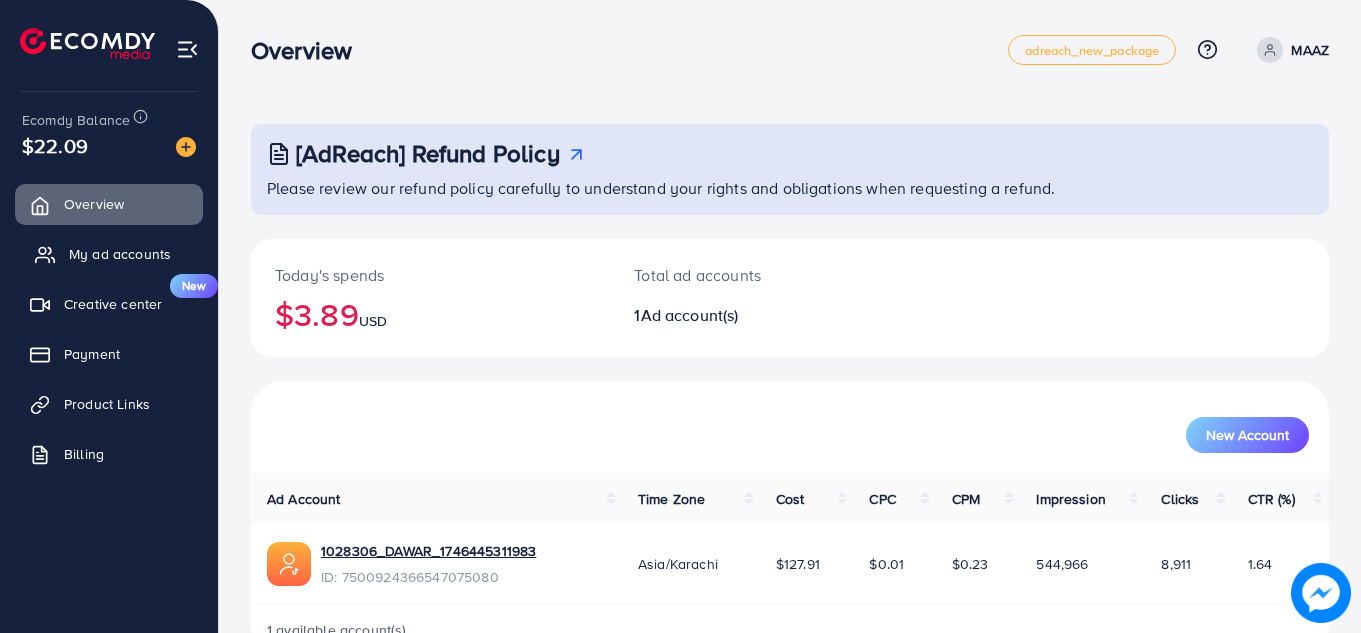 click on "My ad accounts" at bounding box center (120, 254) 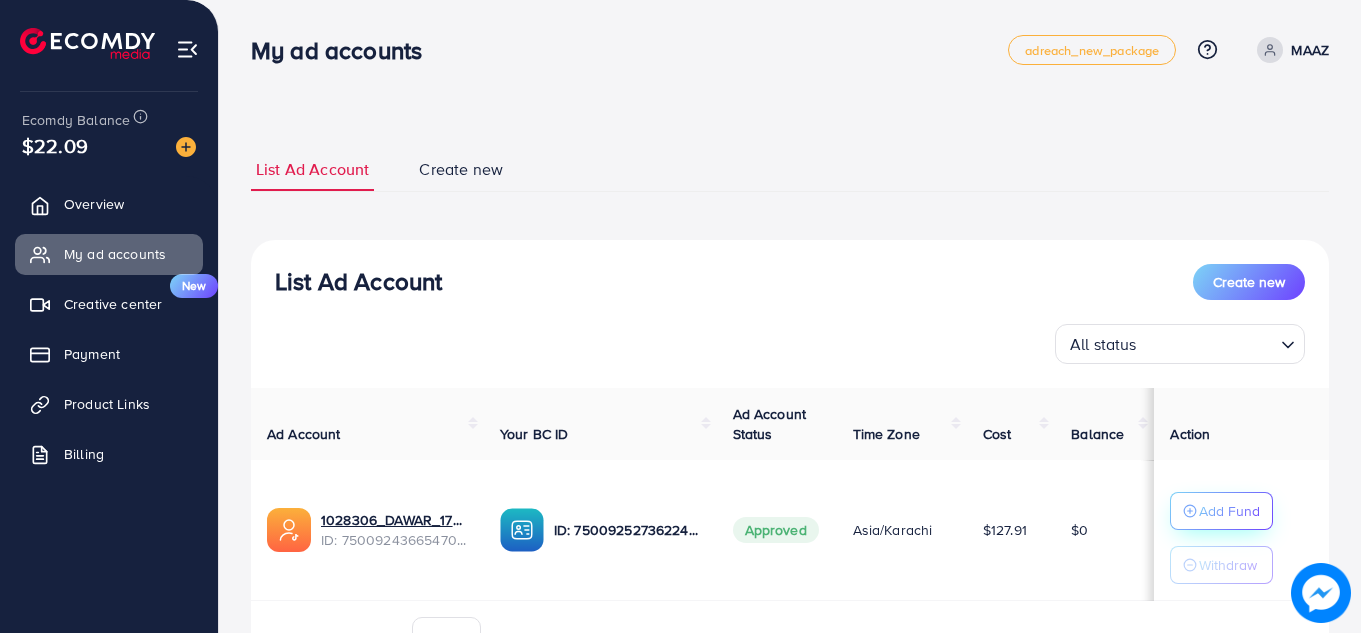 click on "Add Fund" at bounding box center [1229, 511] 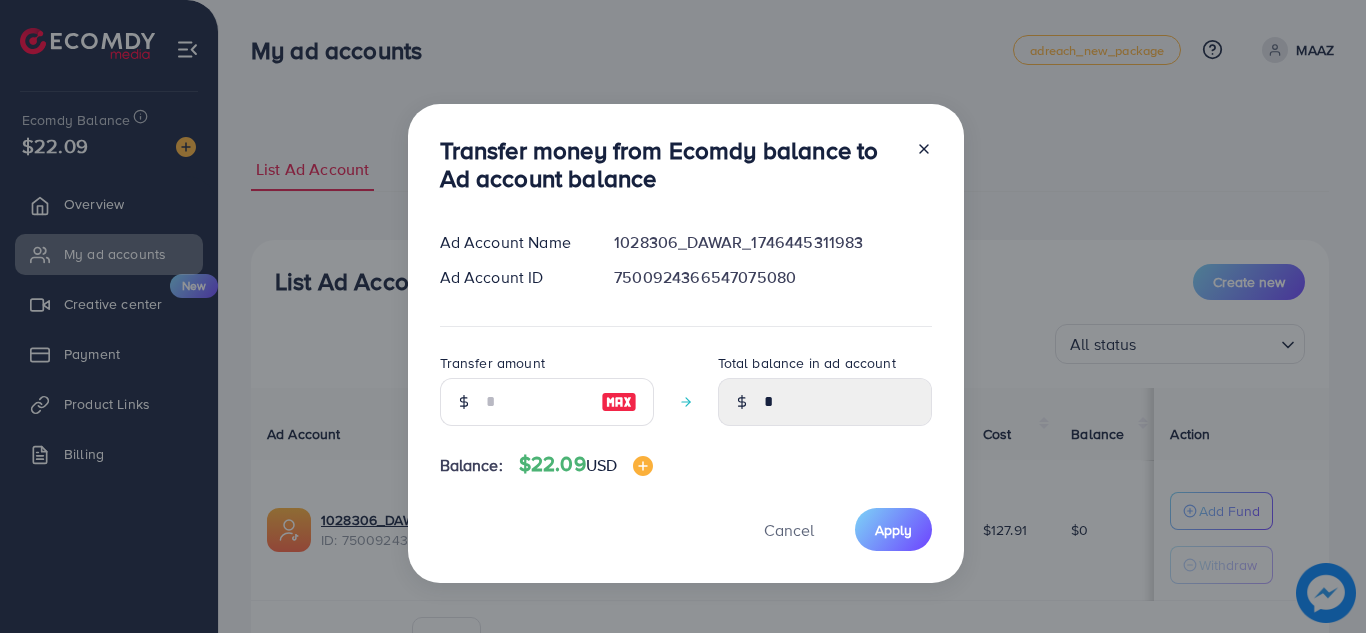 click at bounding box center [619, 402] 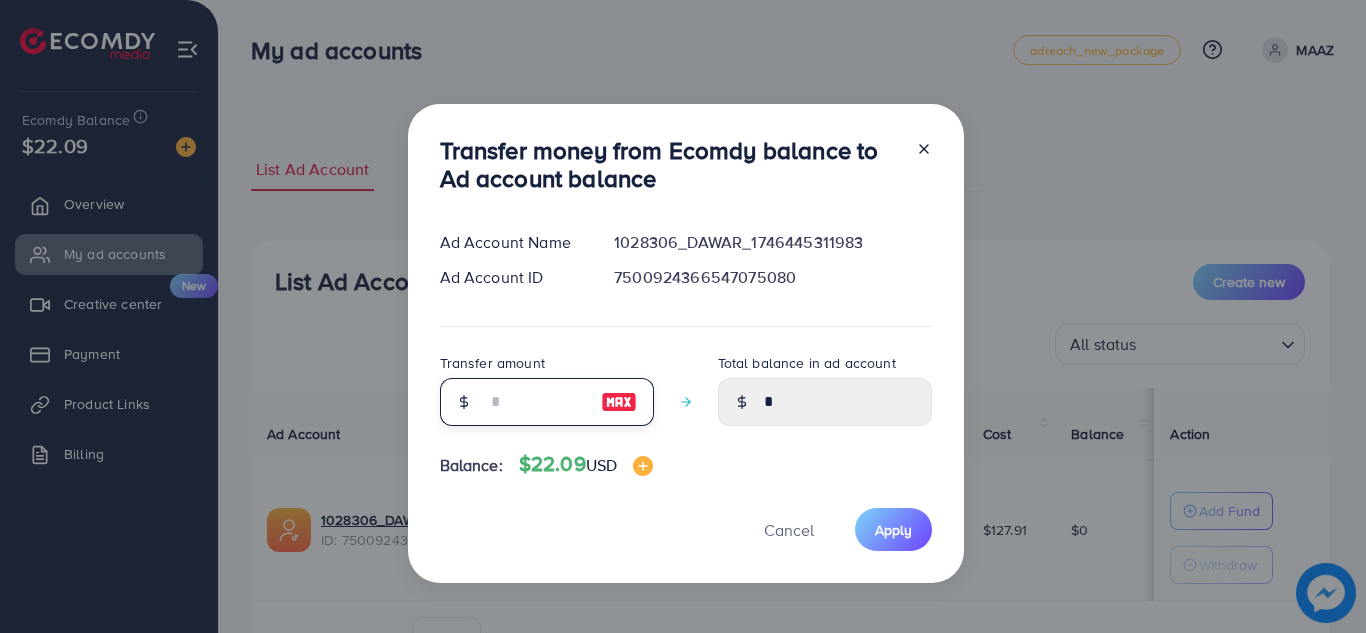 click at bounding box center (536, 402) 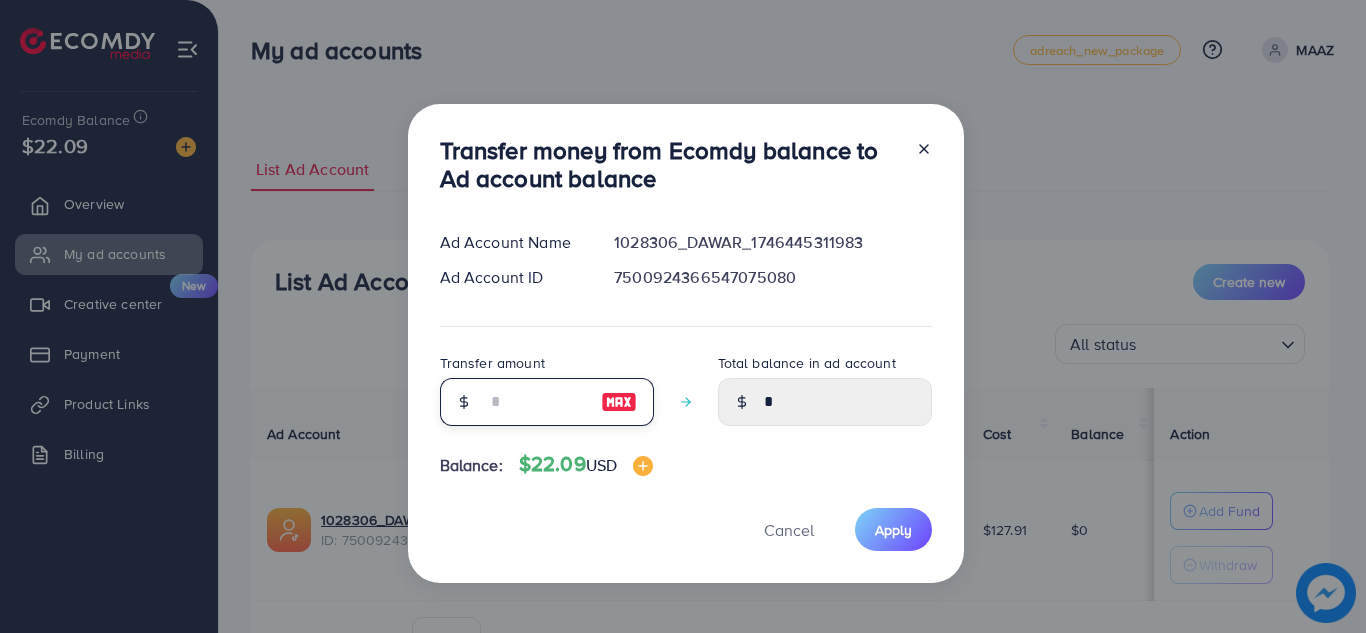 type on "*" 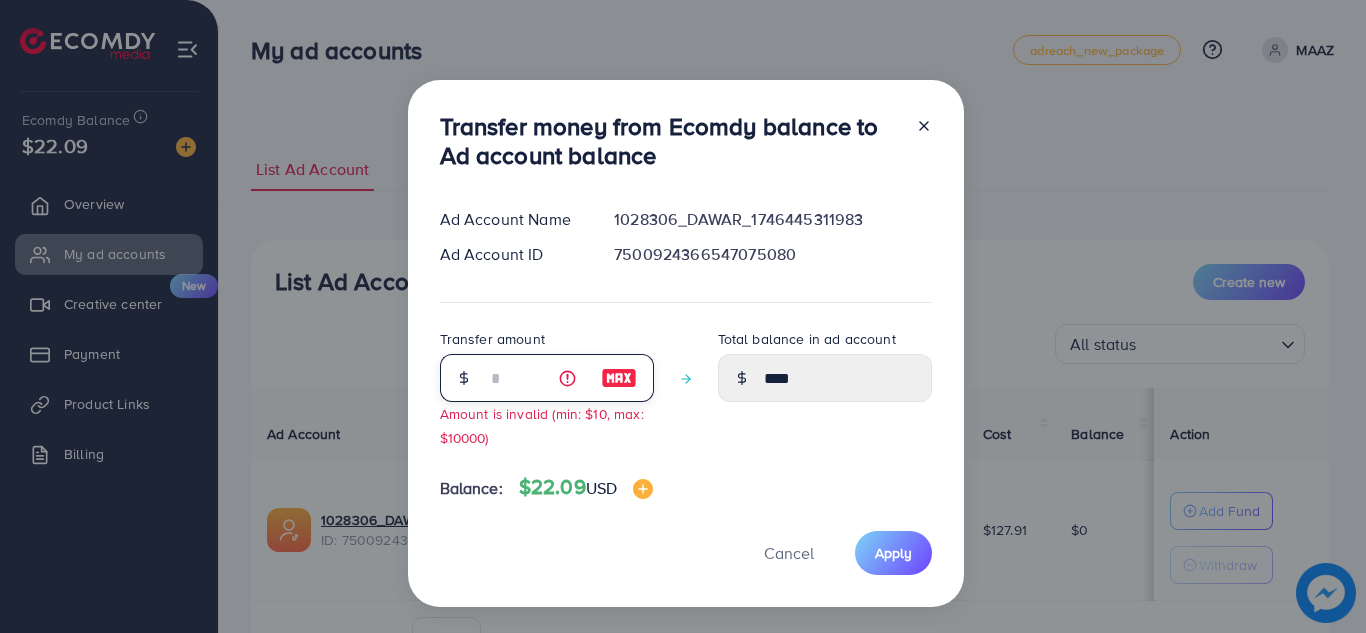 type on "**" 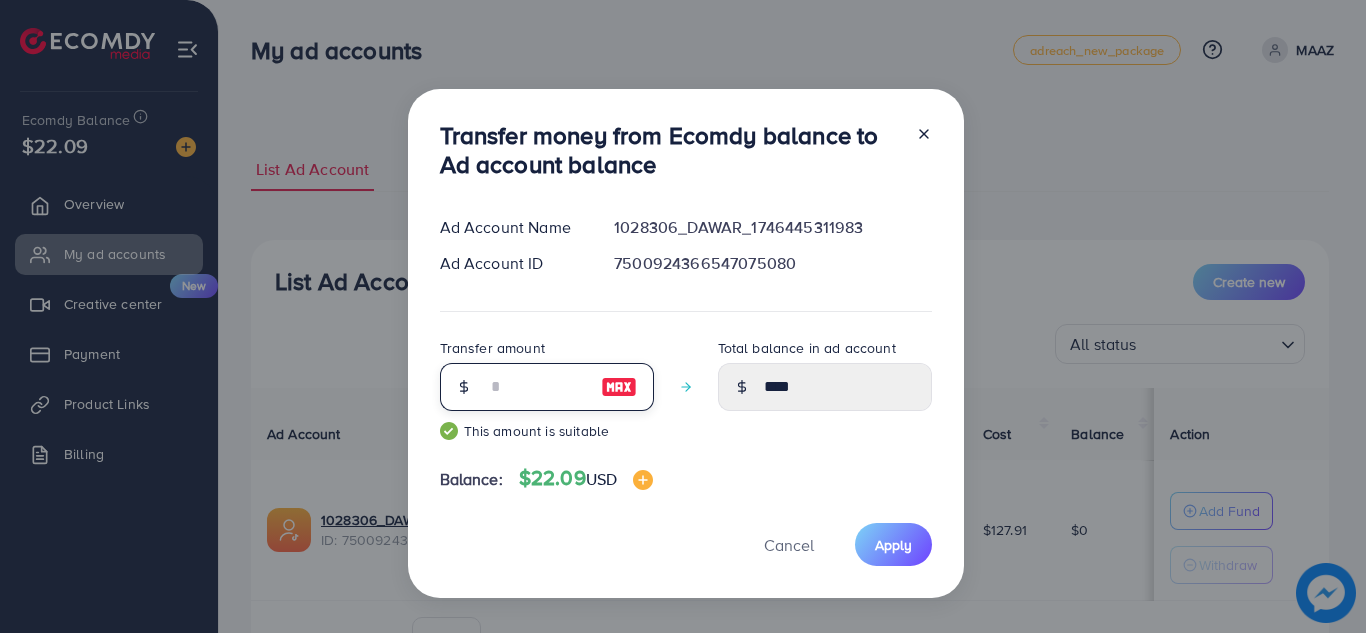type on "*****" 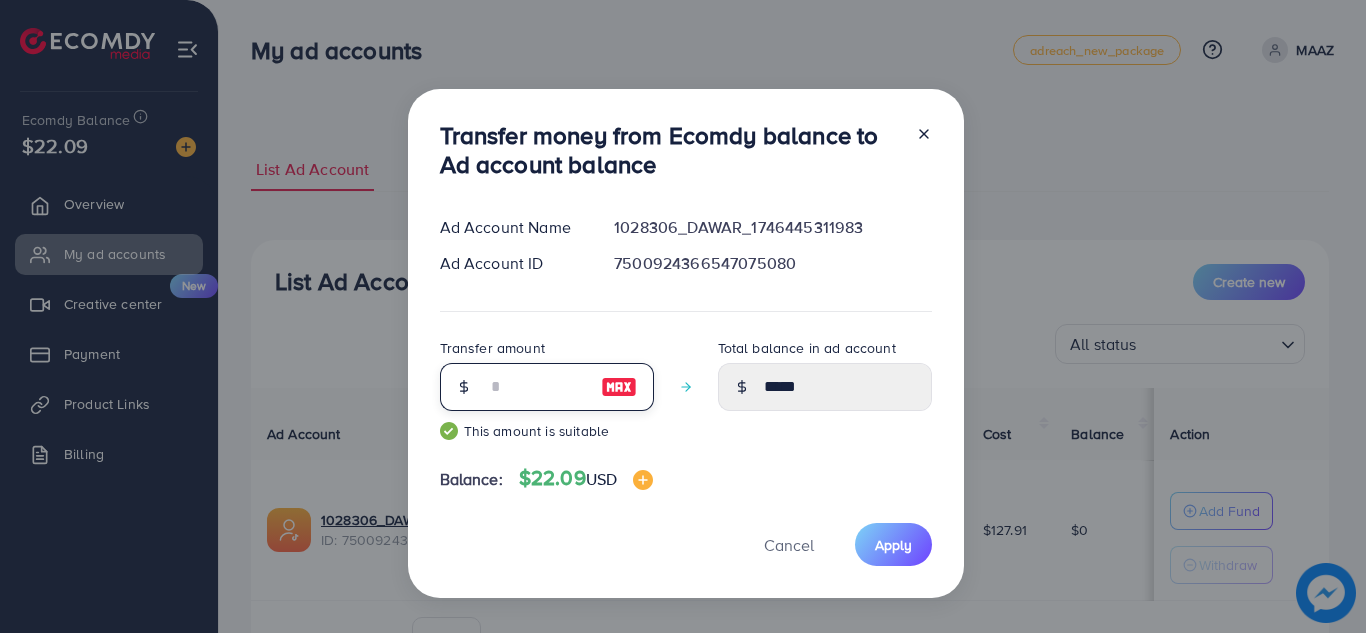 type on "**" 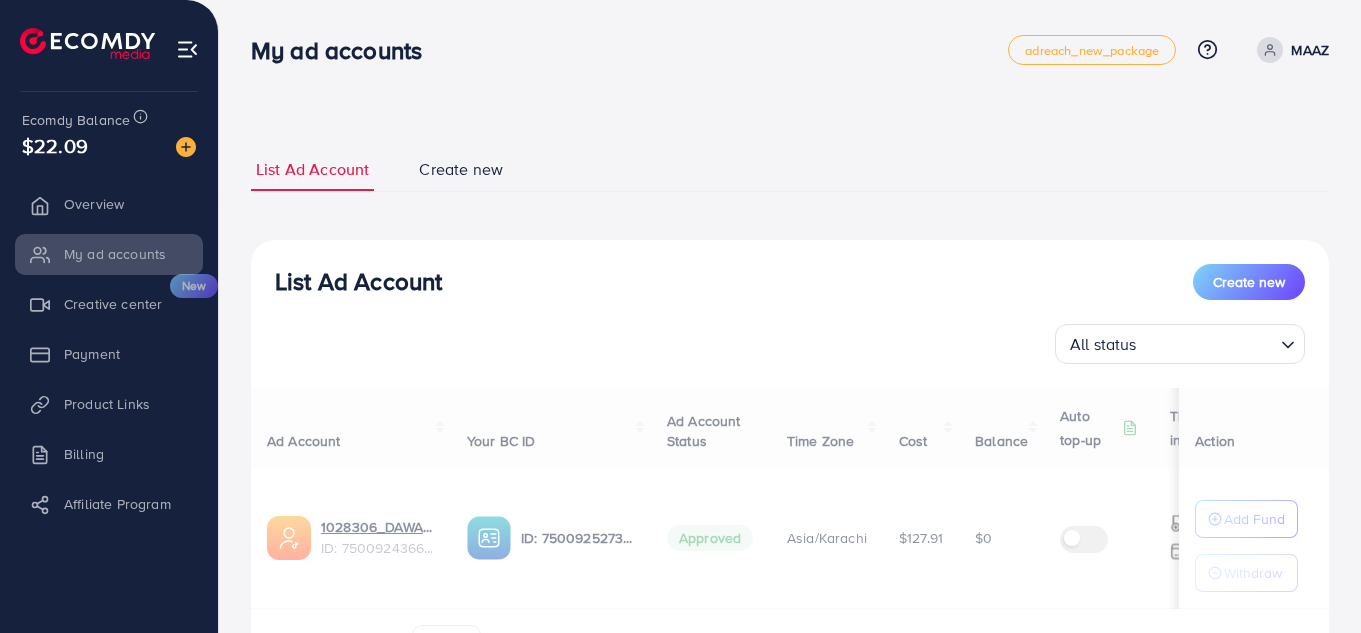 scroll, scrollTop: 0, scrollLeft: 0, axis: both 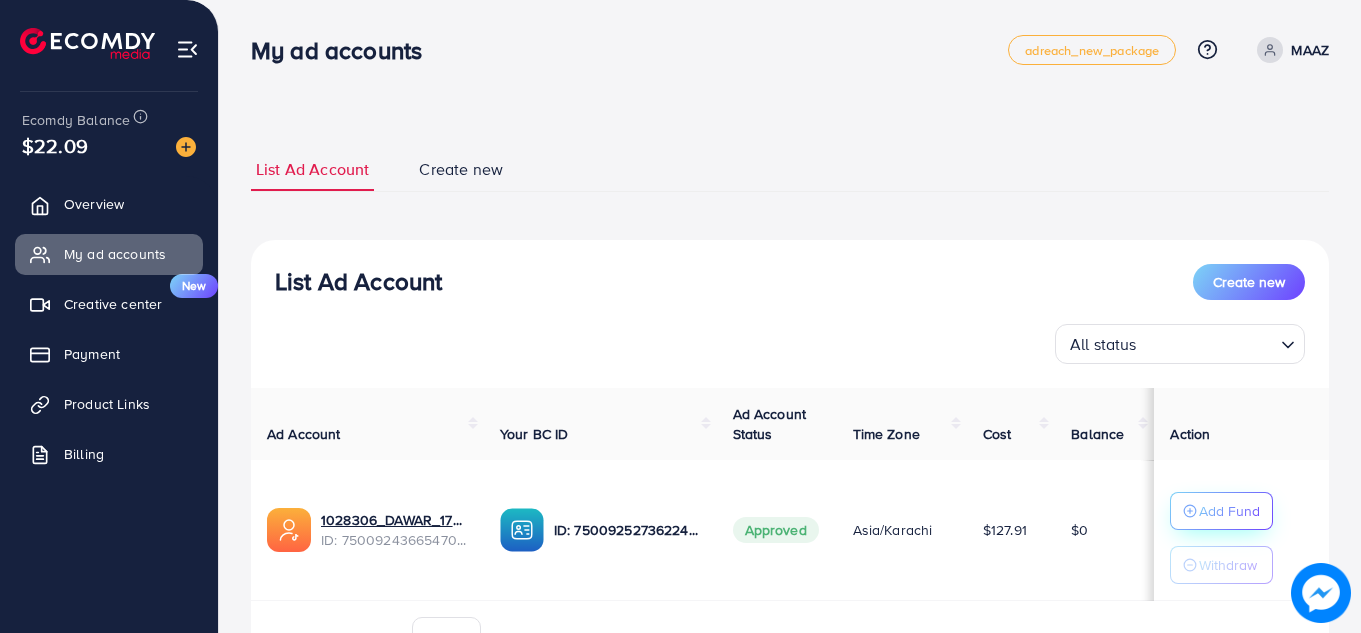 click on "Add Fund" at bounding box center (1229, 511) 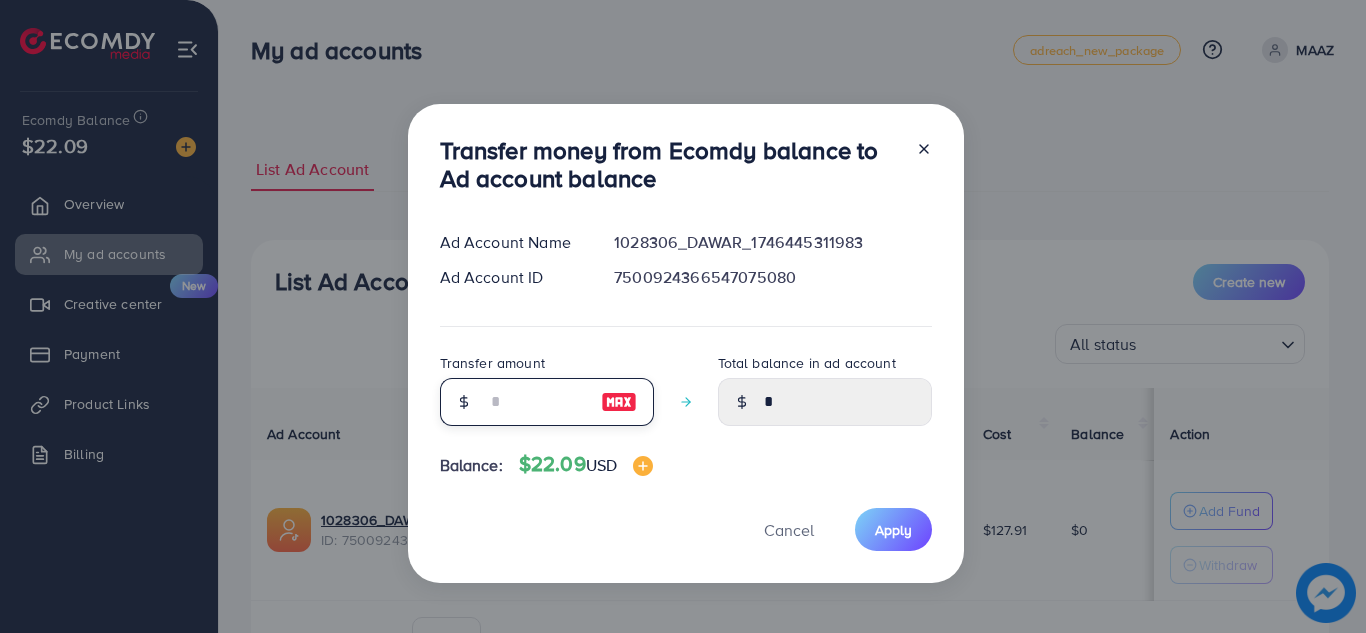 click at bounding box center (536, 402) 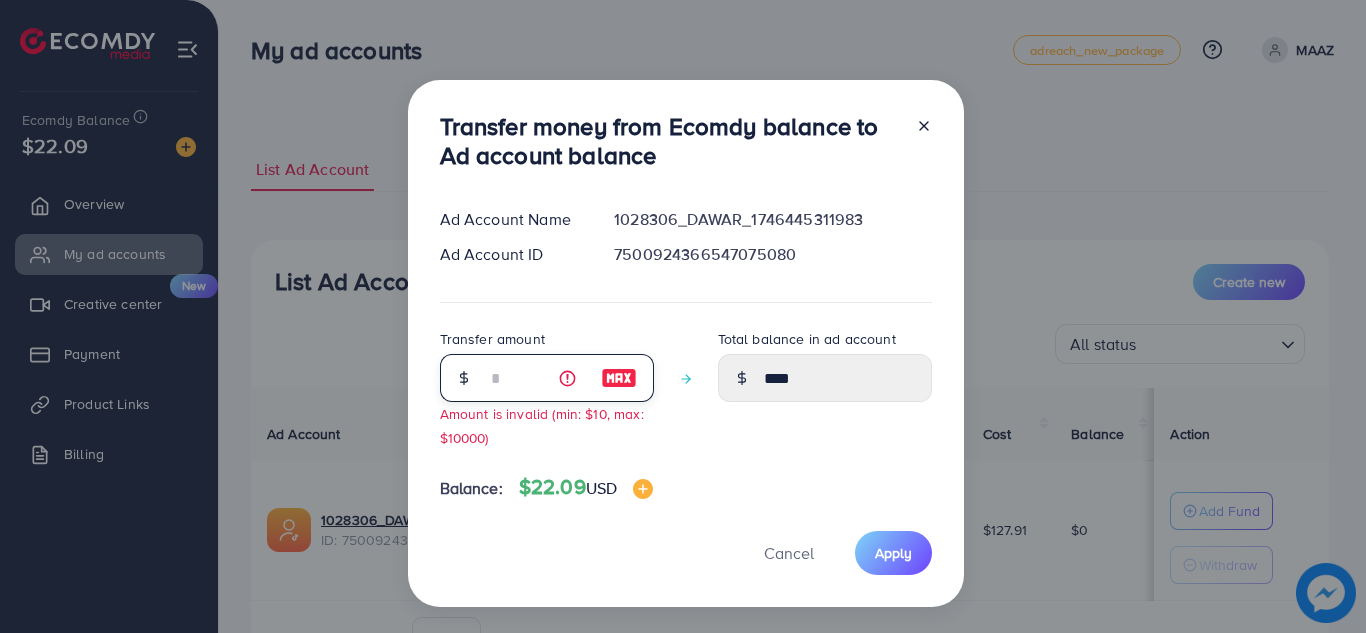 type on "**" 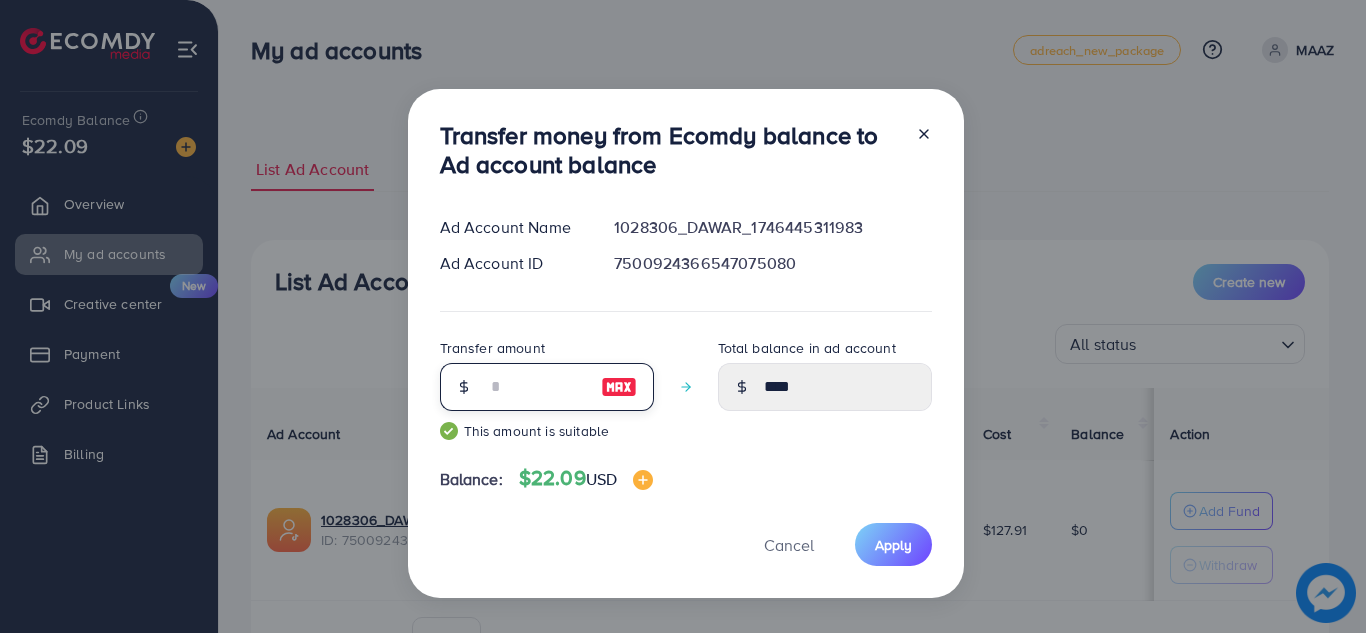 type on "*****" 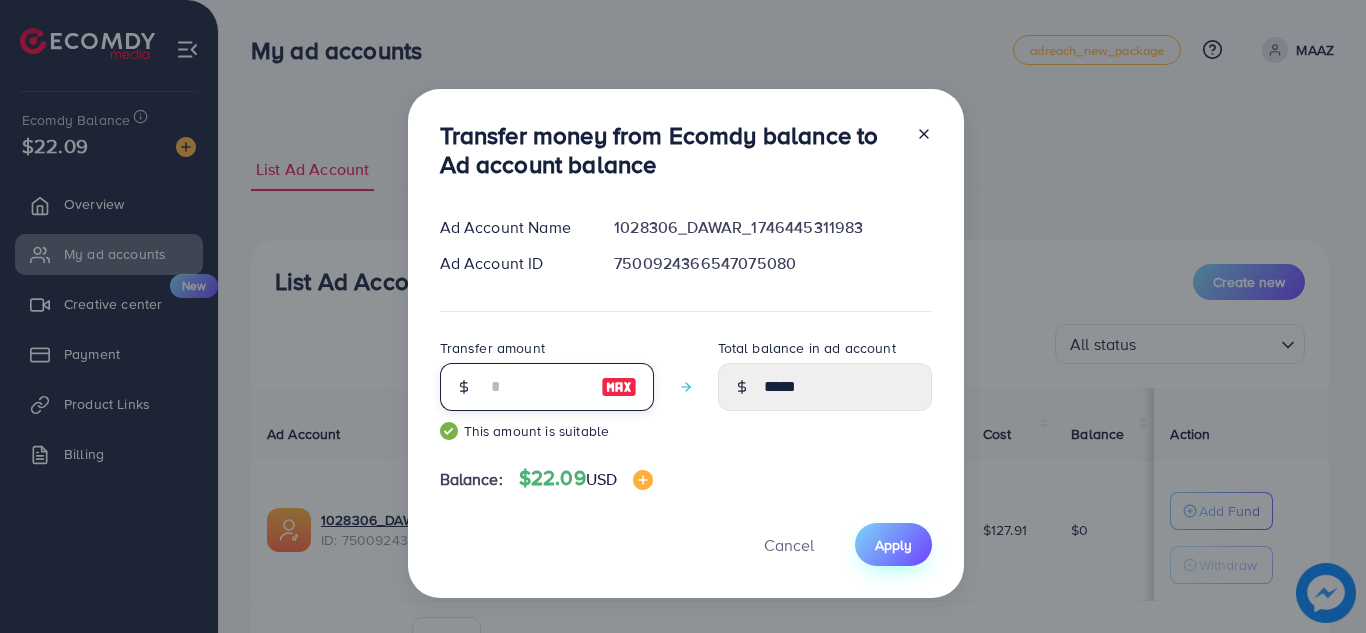 type on "**" 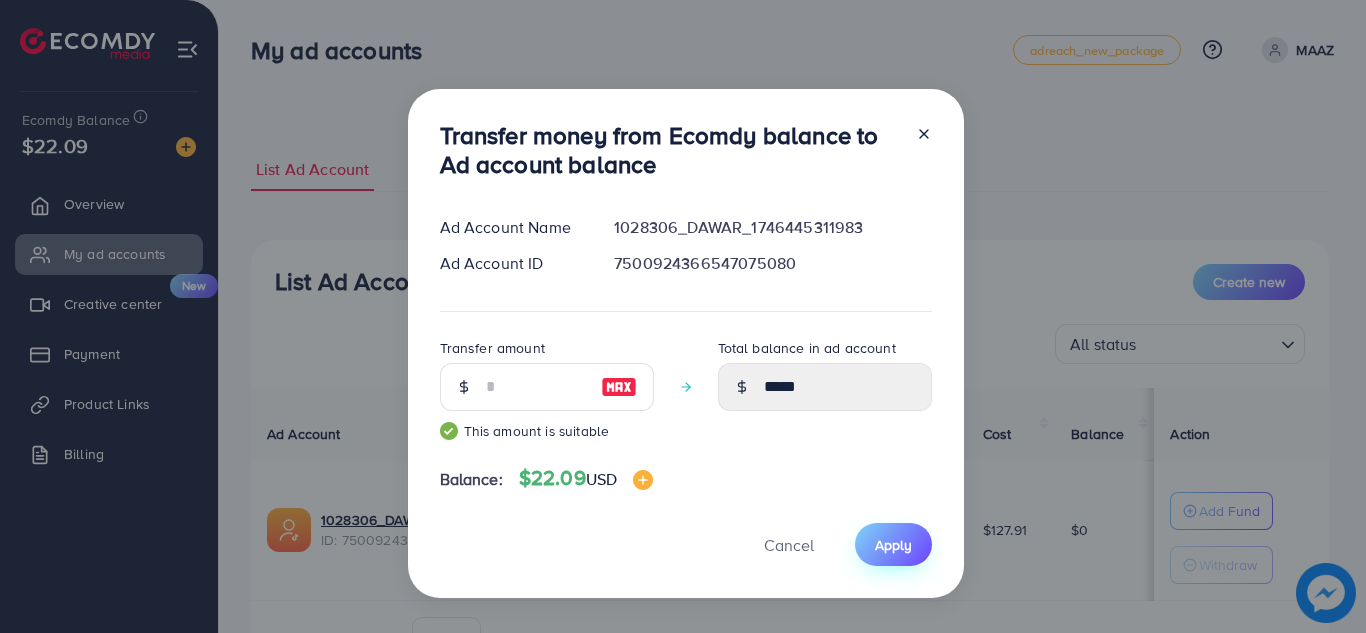 click on "Apply" at bounding box center (893, 545) 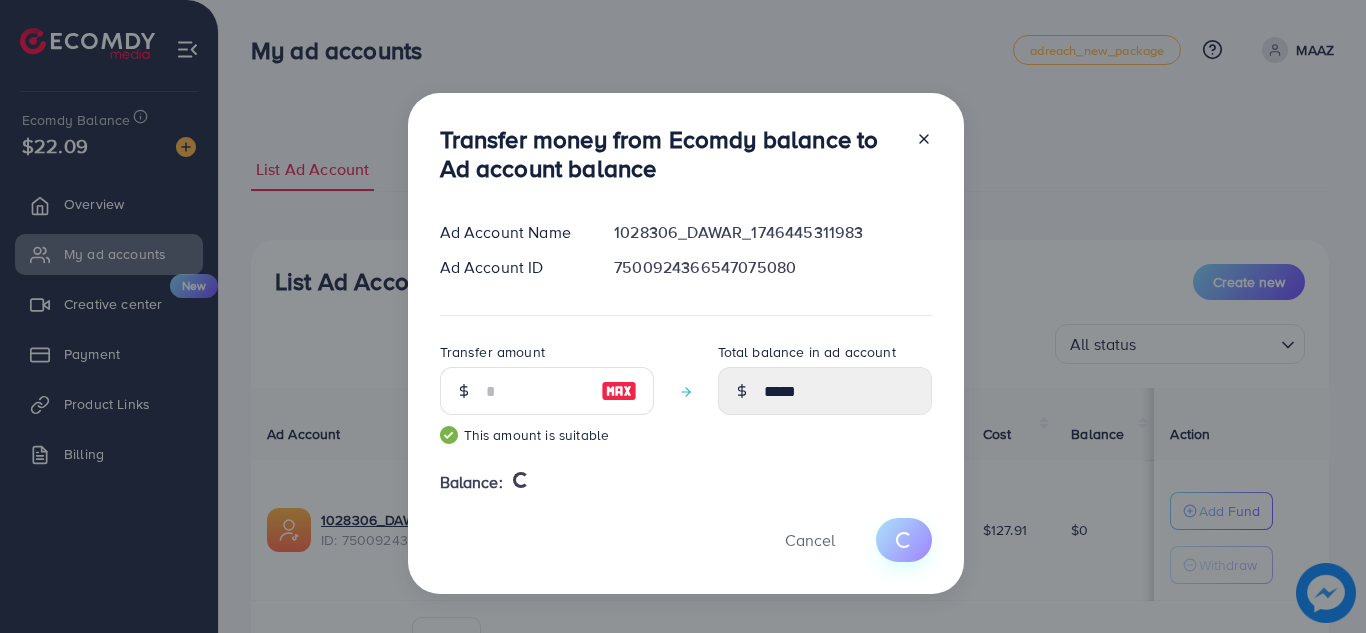 type 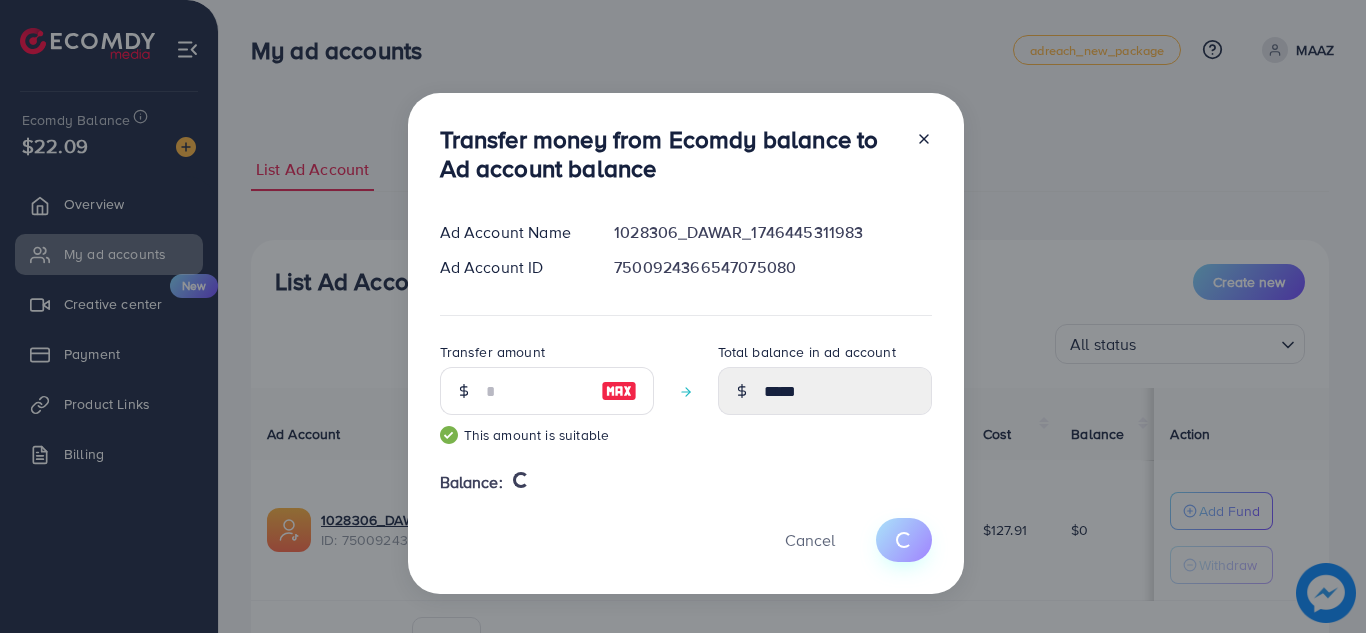 type on "*" 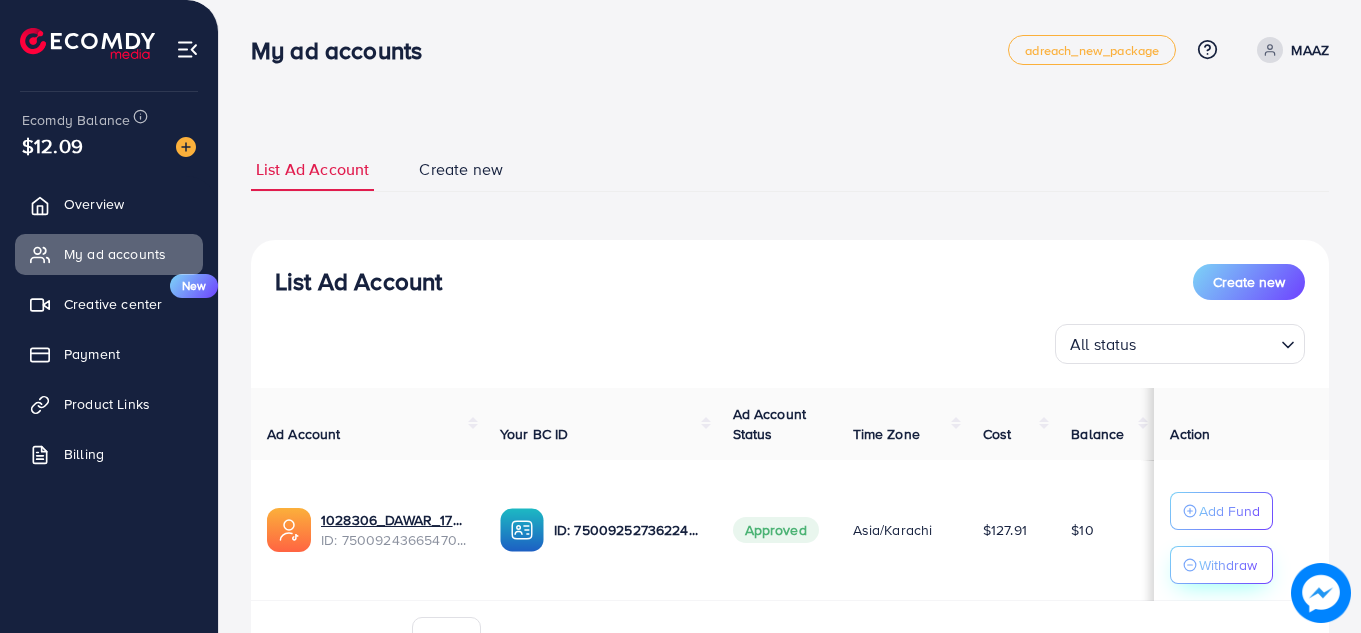 click on "Withdraw" at bounding box center [1228, 565] 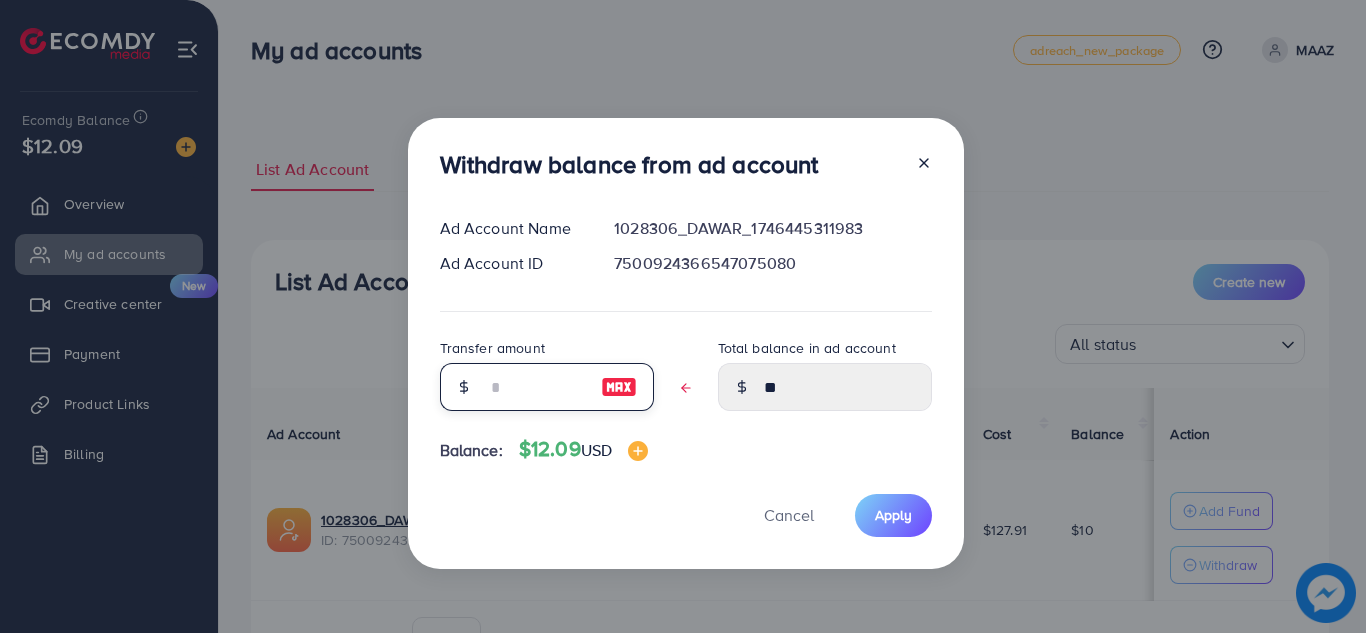 click at bounding box center [536, 387] 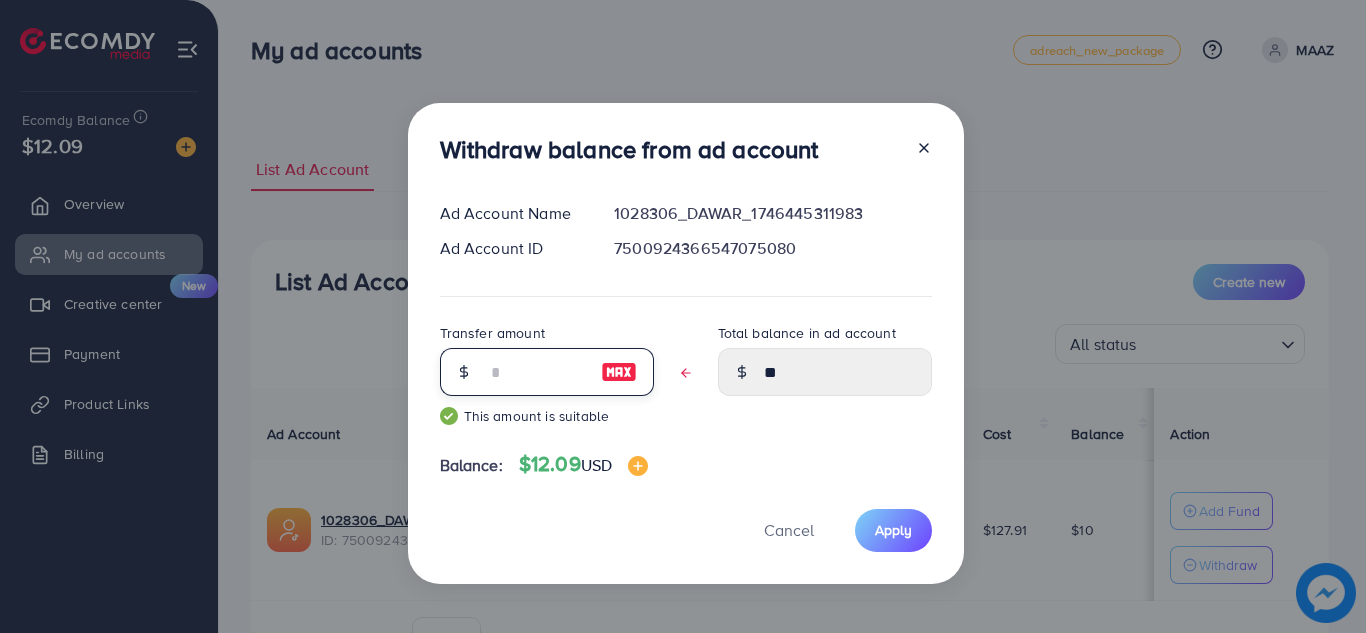 type on "*" 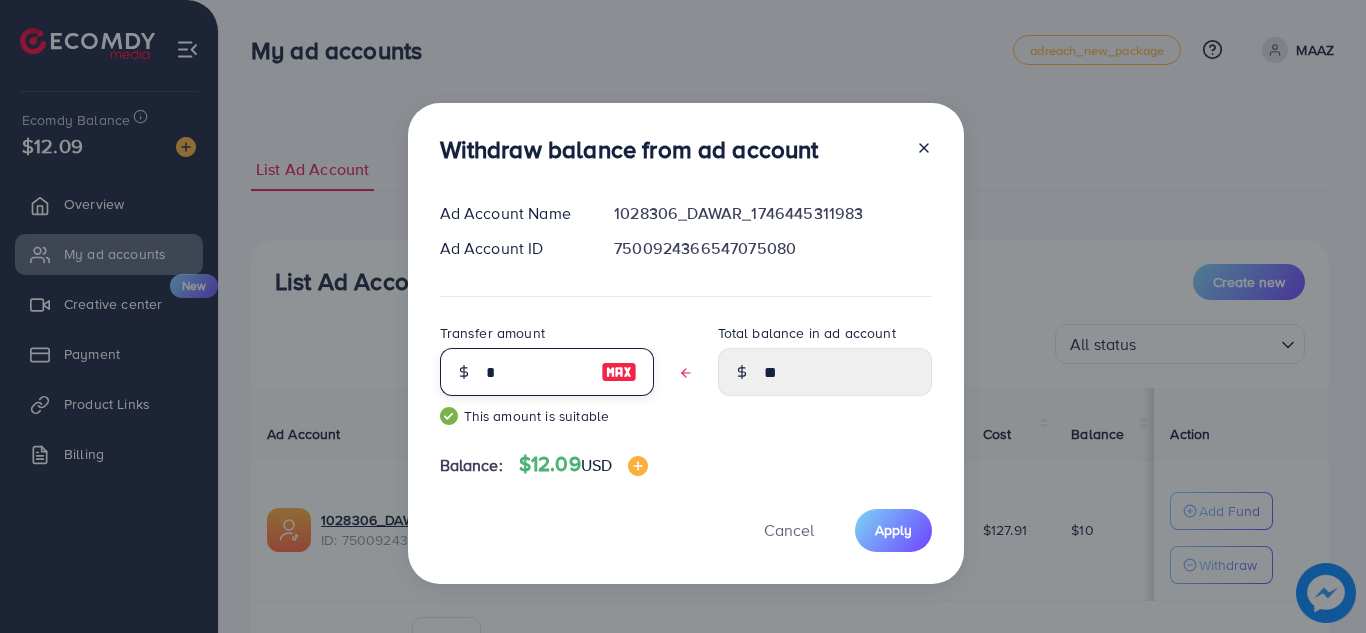type on "****" 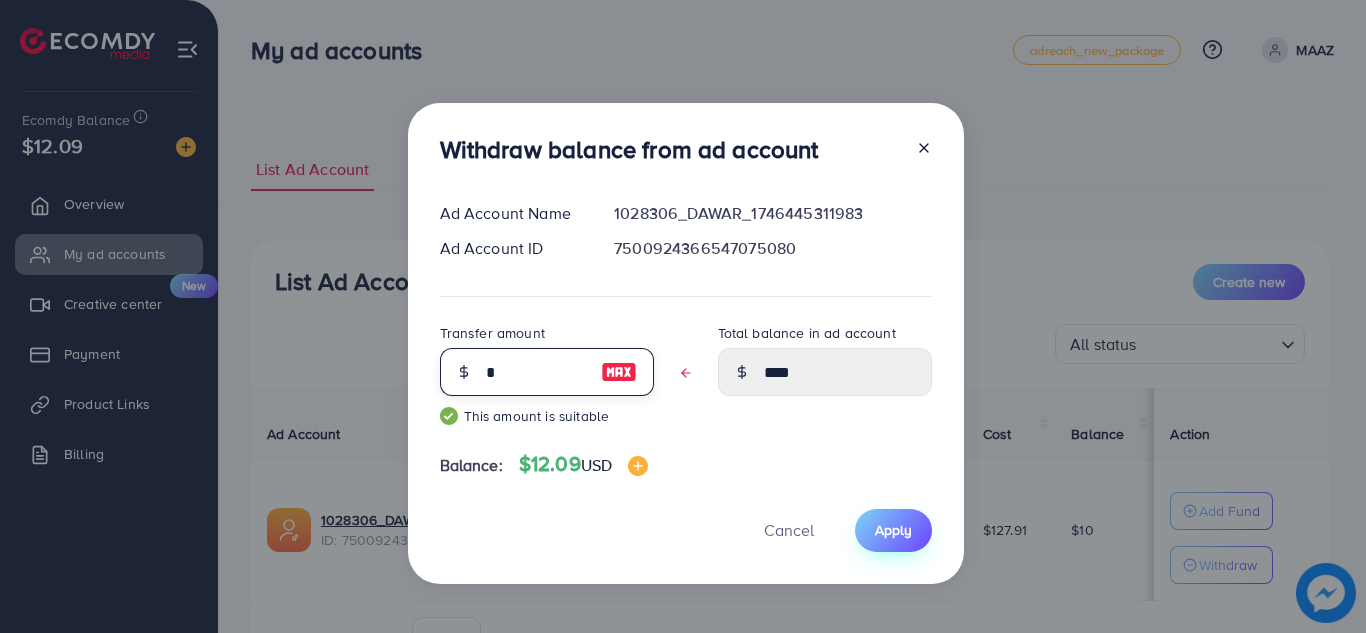 type on "*" 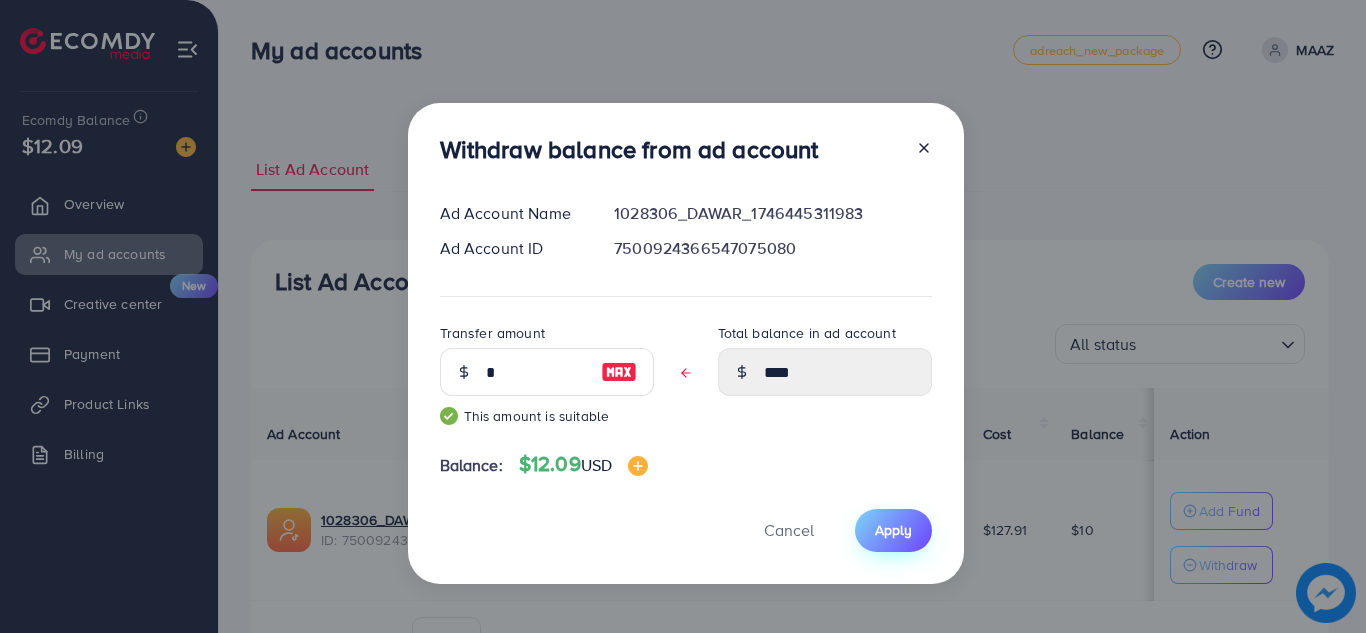 click on "Apply" at bounding box center (893, 530) 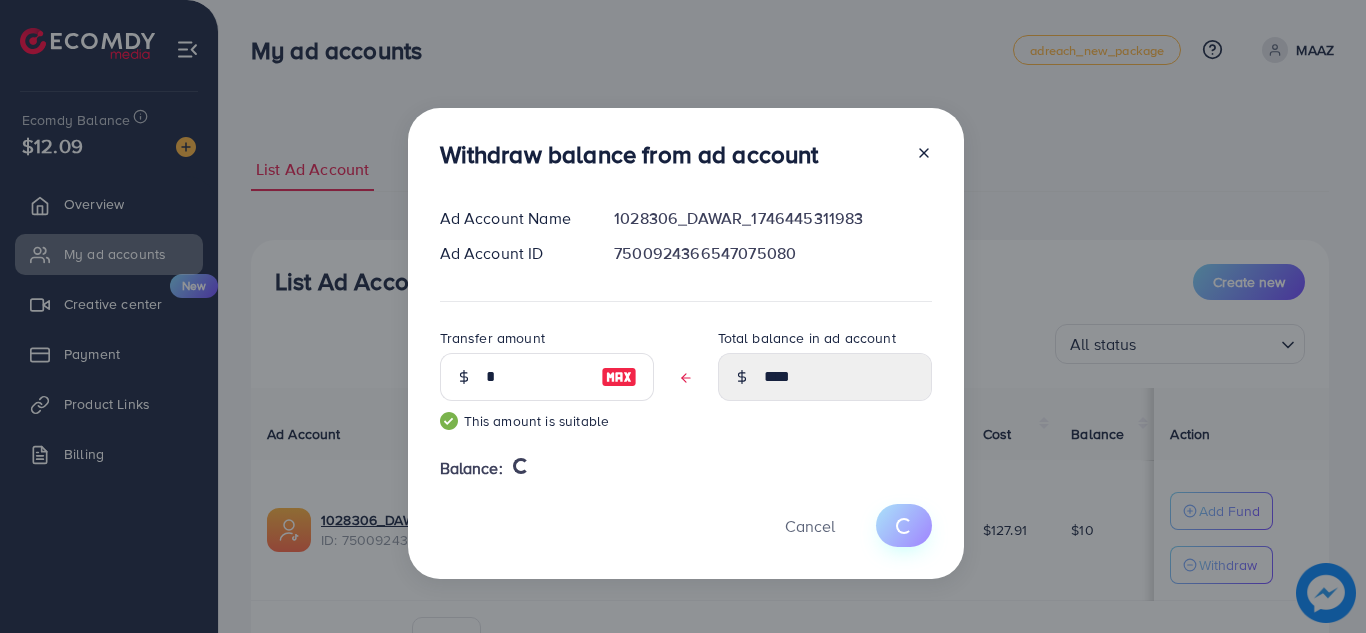 type 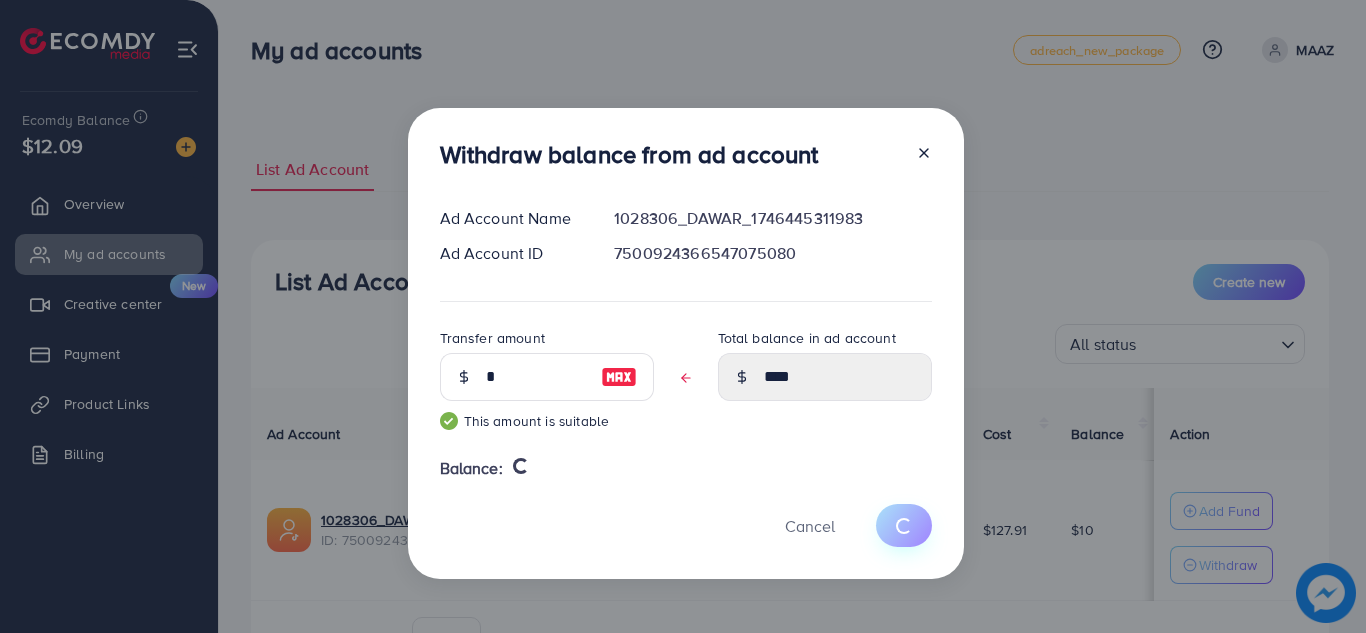type on "**" 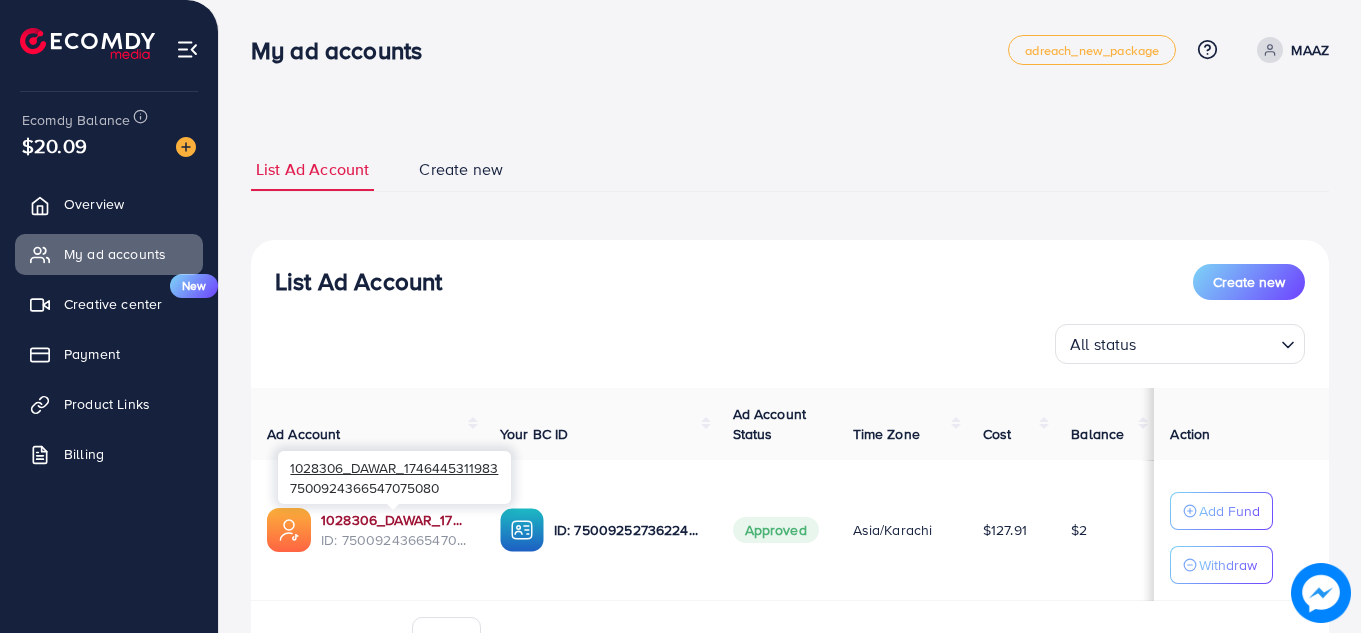 drag, startPoint x: 394, startPoint y: 540, endPoint x: 391, endPoint y: 523, distance: 17.262676 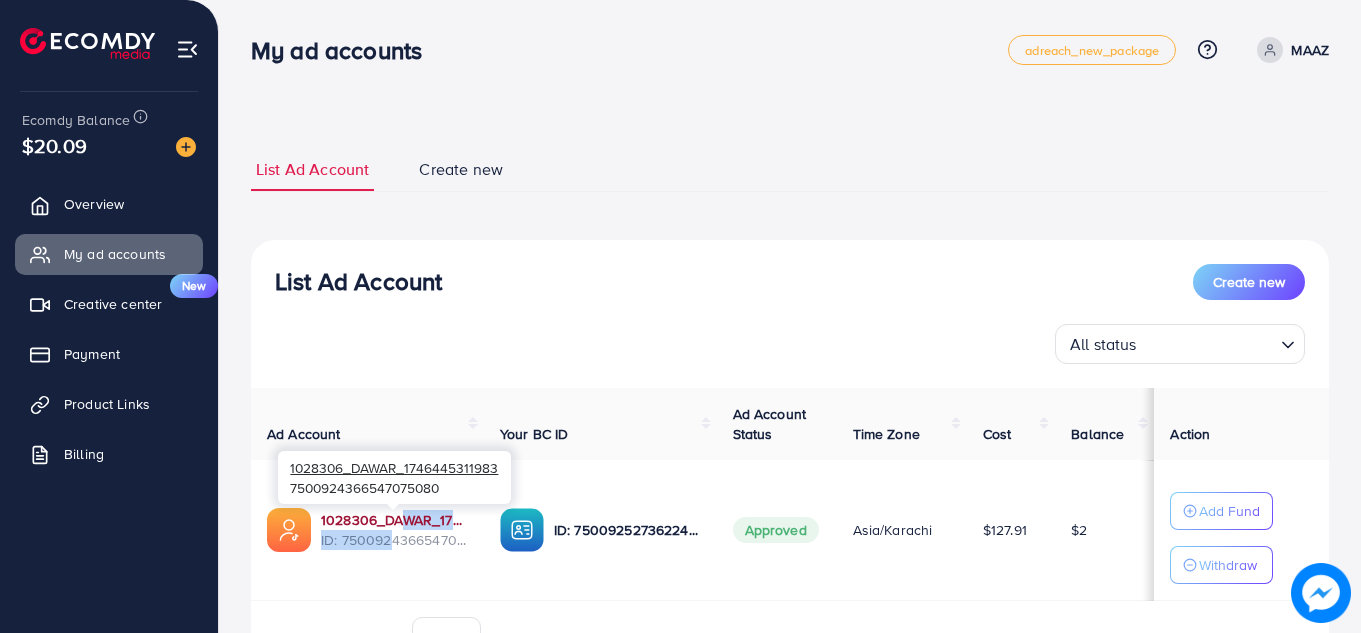 click on "1028306_DAWAR_1746445311983" at bounding box center (394, 520) 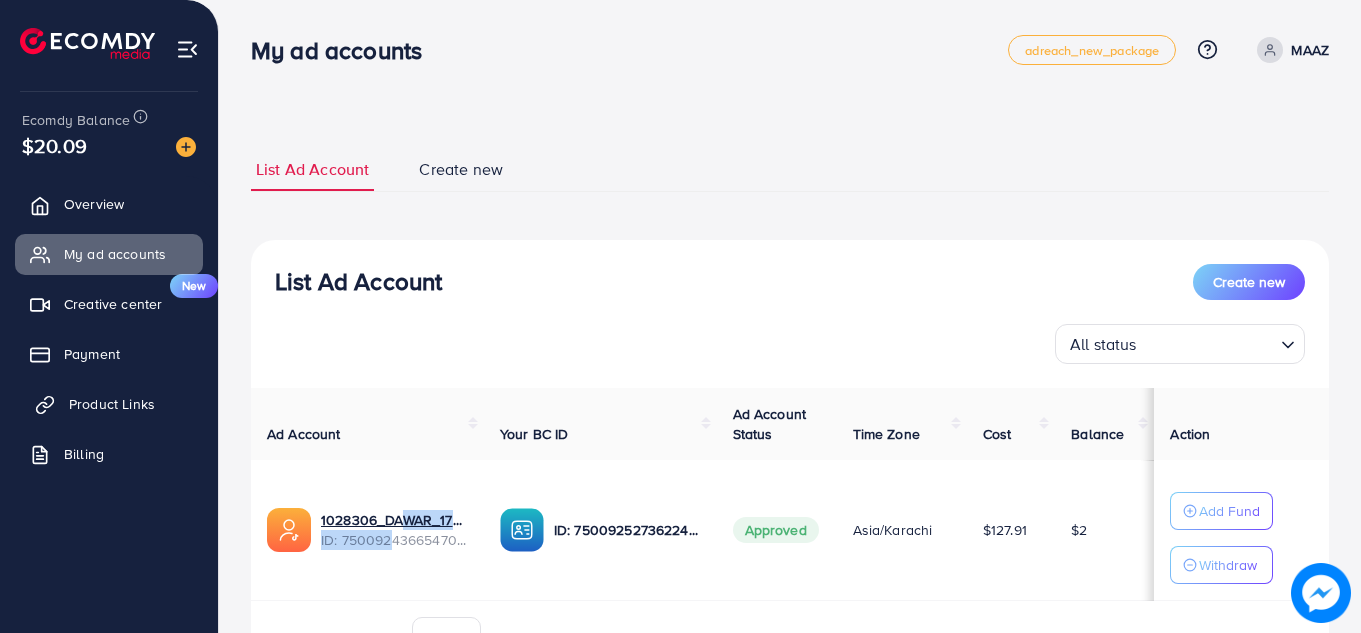 click on "Product Links" at bounding box center (112, 404) 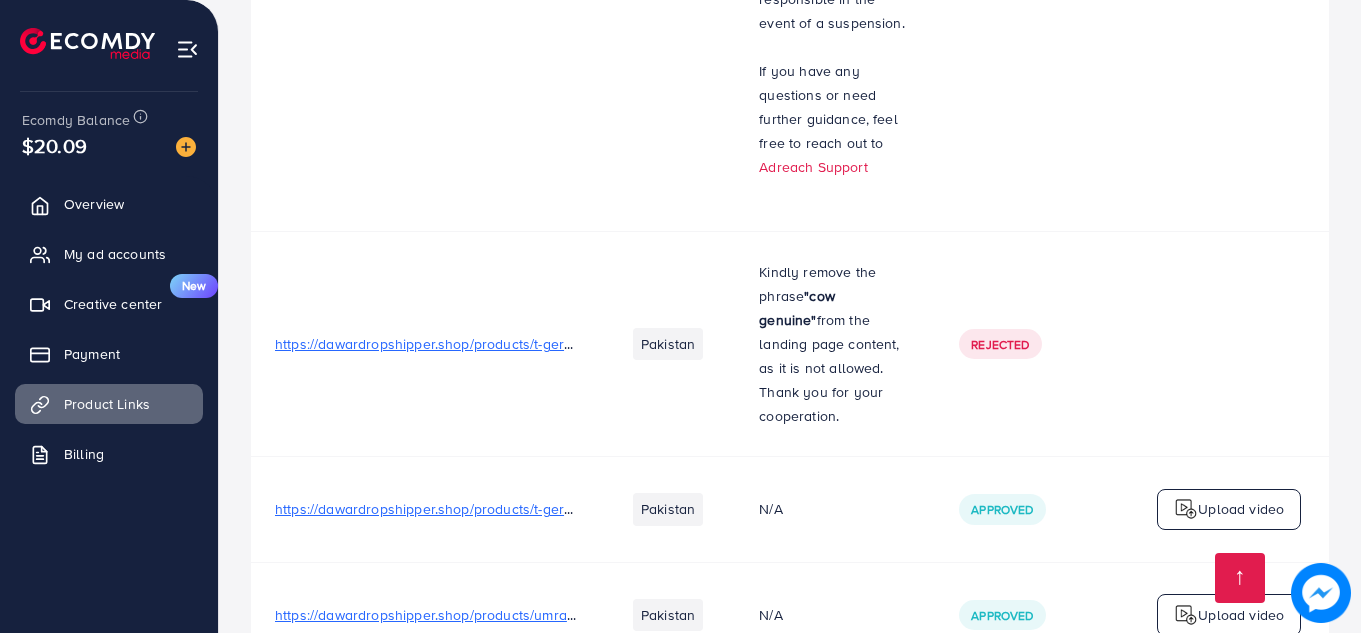 scroll, scrollTop: 4664, scrollLeft: 0, axis: vertical 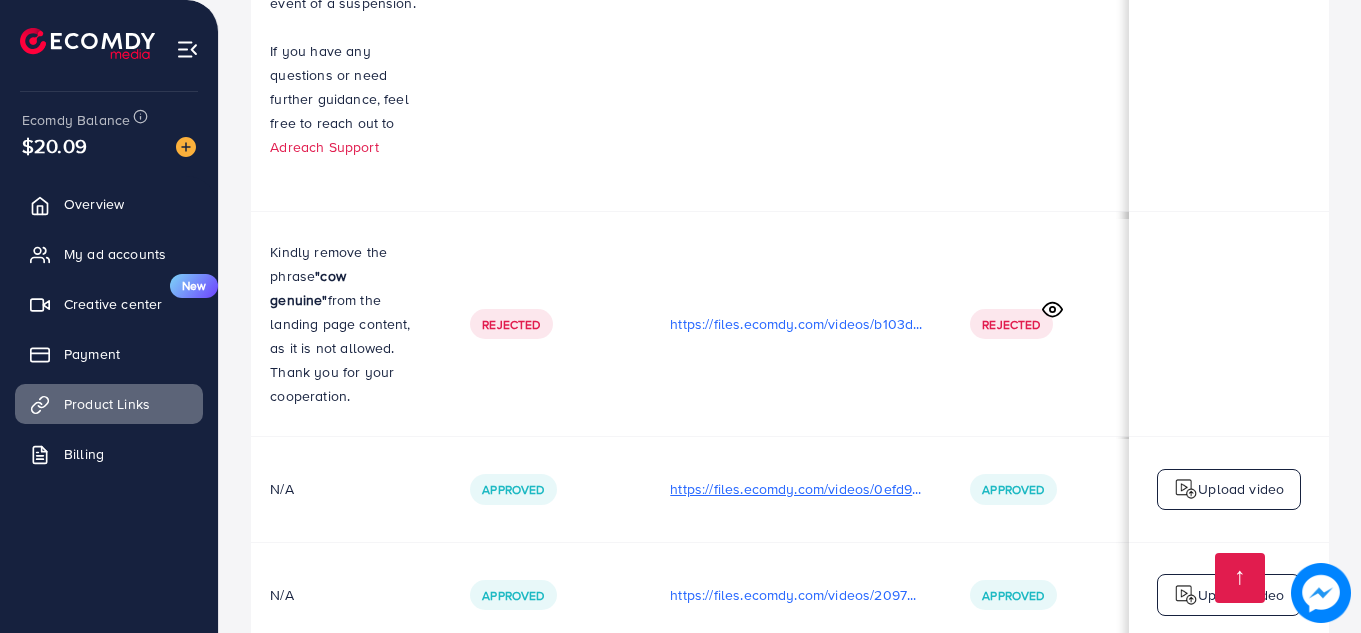 click on "https://files.ecomdy.com/videos/0efd97f2-a6c5-4cc9-ad1f-6977ba755cc9-1752068858882.mp4" at bounding box center (796, 489) 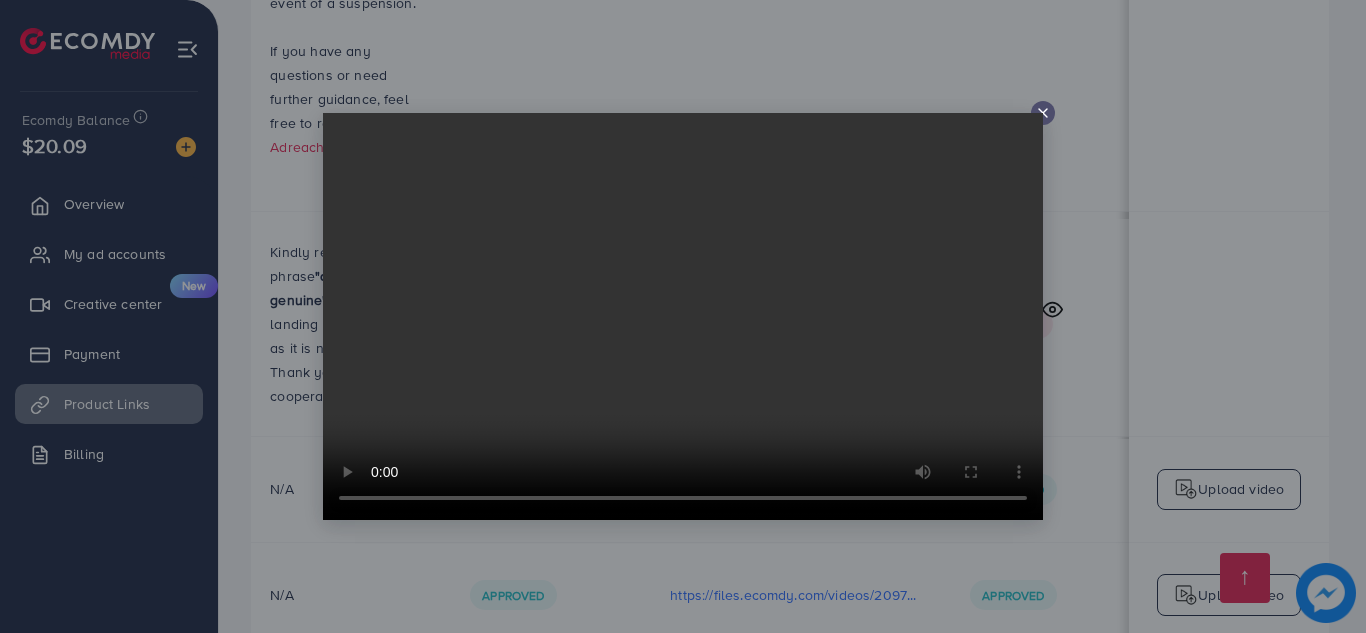 click 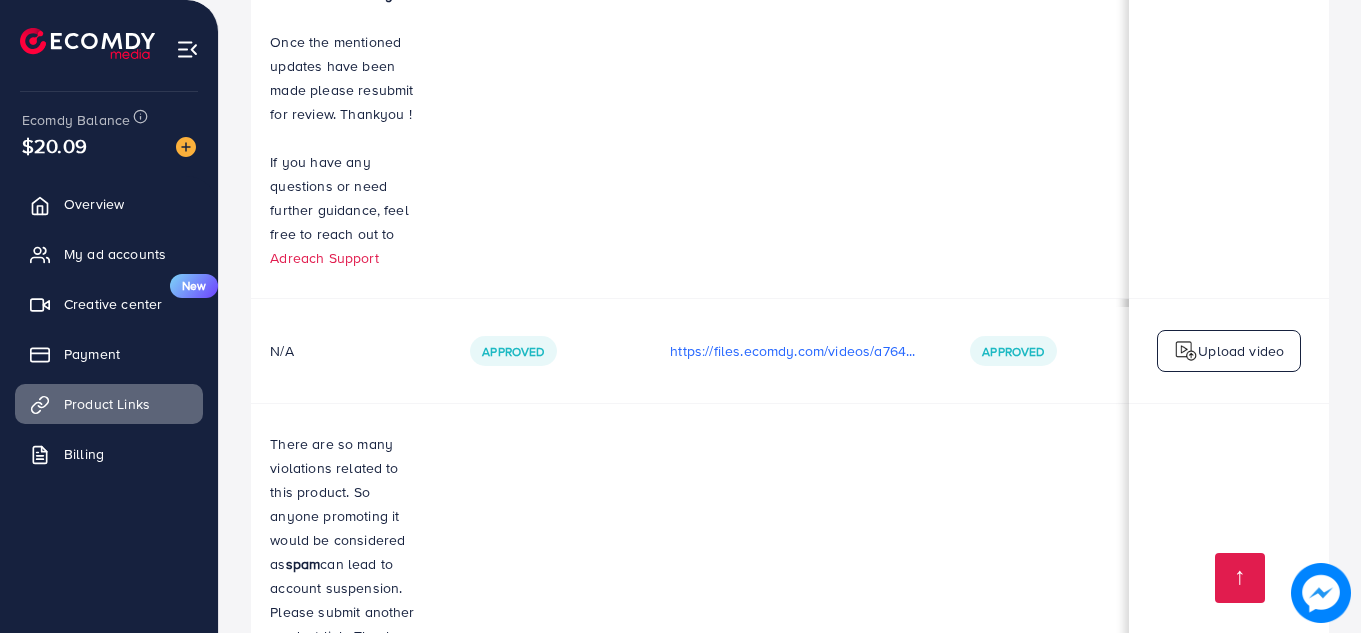 scroll, scrollTop: 3670, scrollLeft: 0, axis: vertical 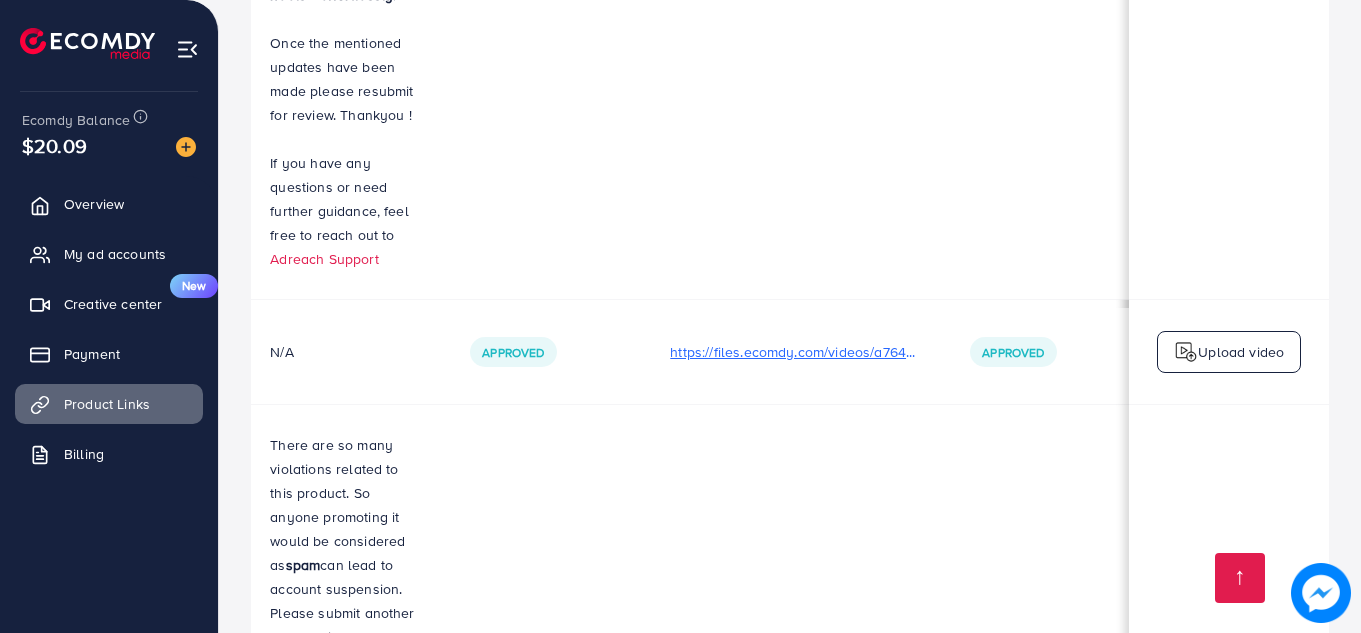 click on "https://files.ecomdy.com/videos/a764a7ed-ebf3-4e7d-9030-1a404dc945b5-1751990059007.mp4" at bounding box center (796, 352) 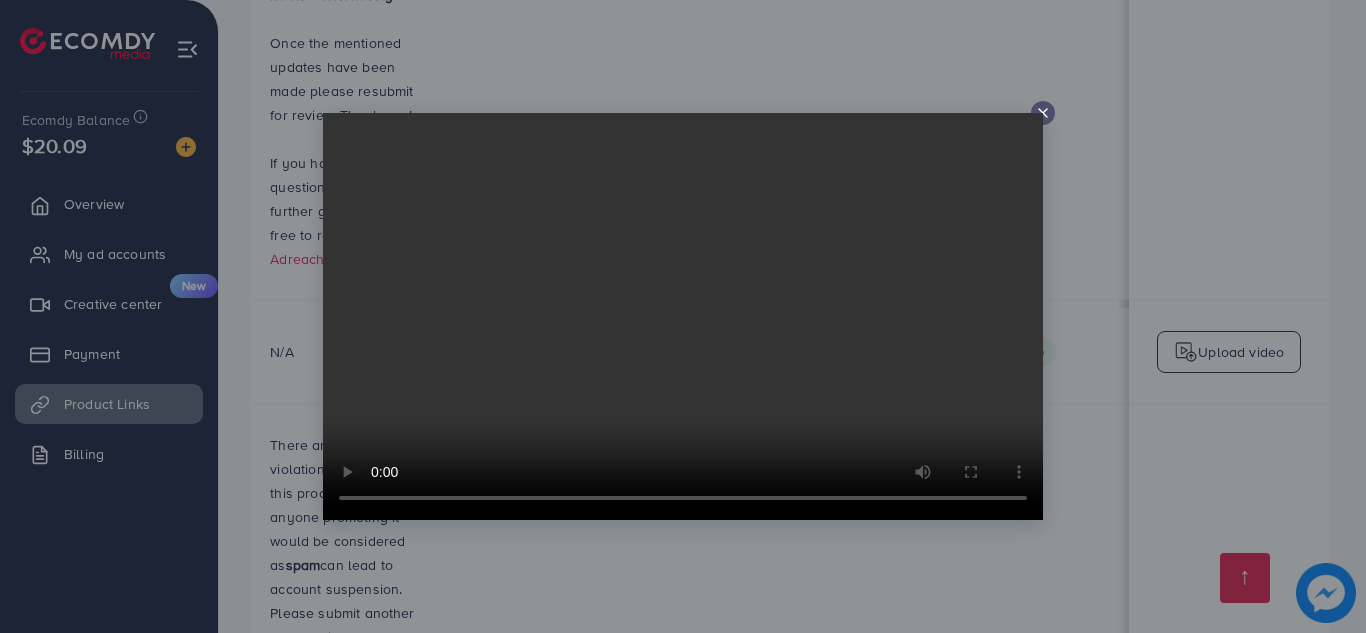 click at bounding box center (683, 316) 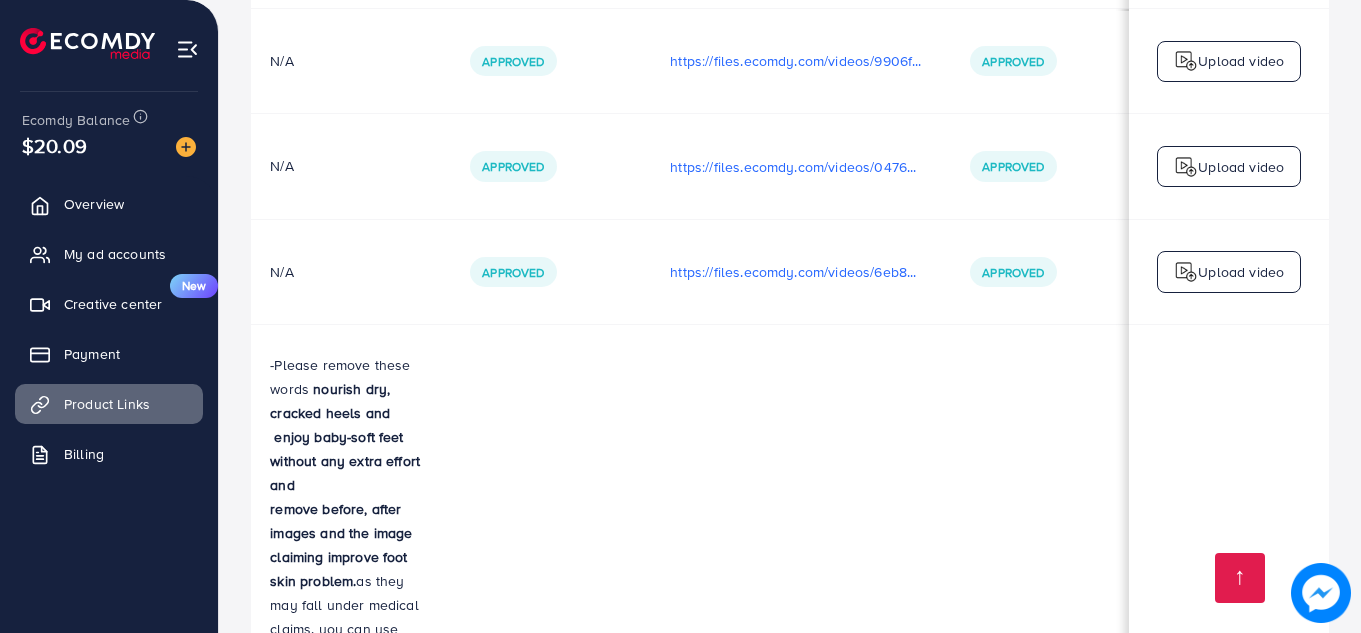 scroll, scrollTop: 2769, scrollLeft: 0, axis: vertical 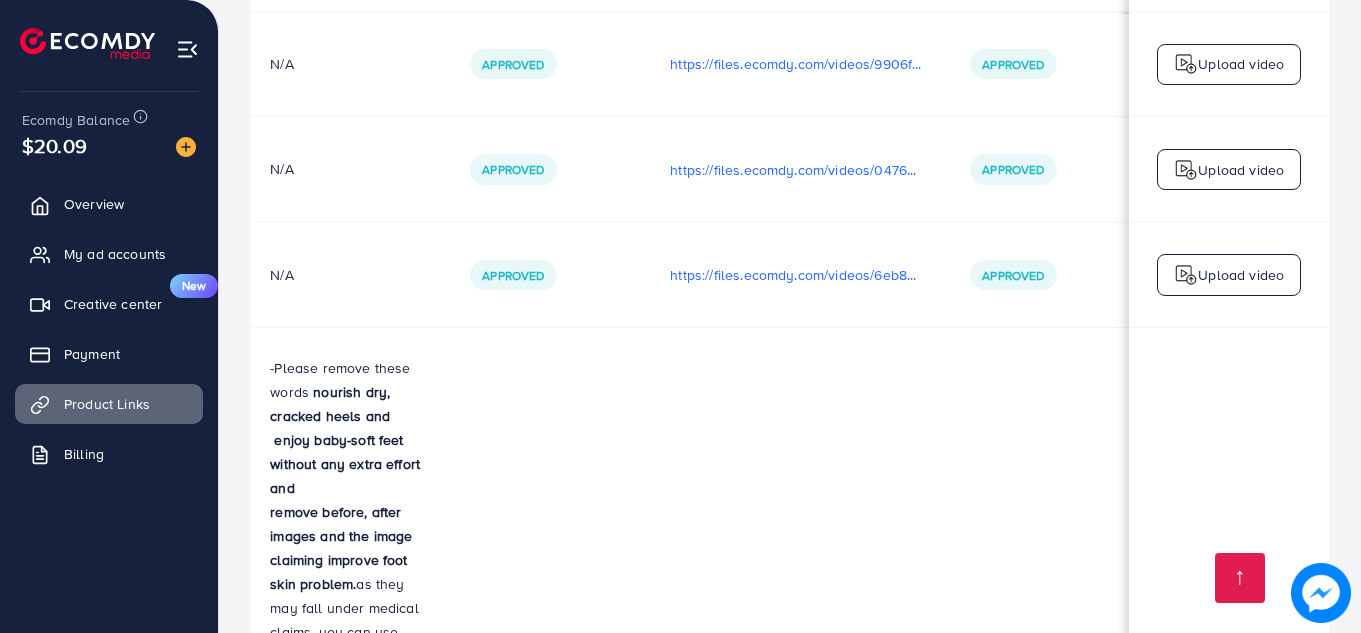 click on "https://files.ecomdy.com/videos/6eb85251-be7d-4234-a0e4-b016f7b3358e-1751717193474.mp4" at bounding box center [796, 275] 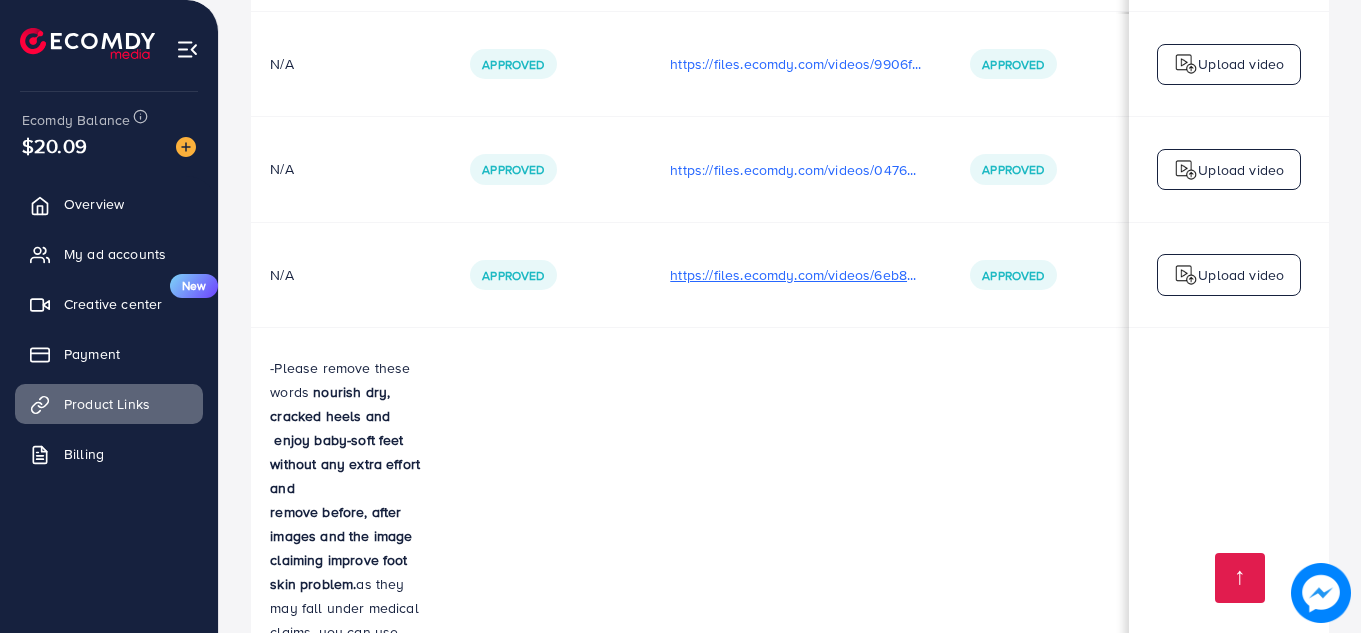 click on "https://files.ecomdy.com/videos/6eb85251-be7d-4234-a0e4-b016f7b3358e-1751717193474.mp4" at bounding box center [796, 275] 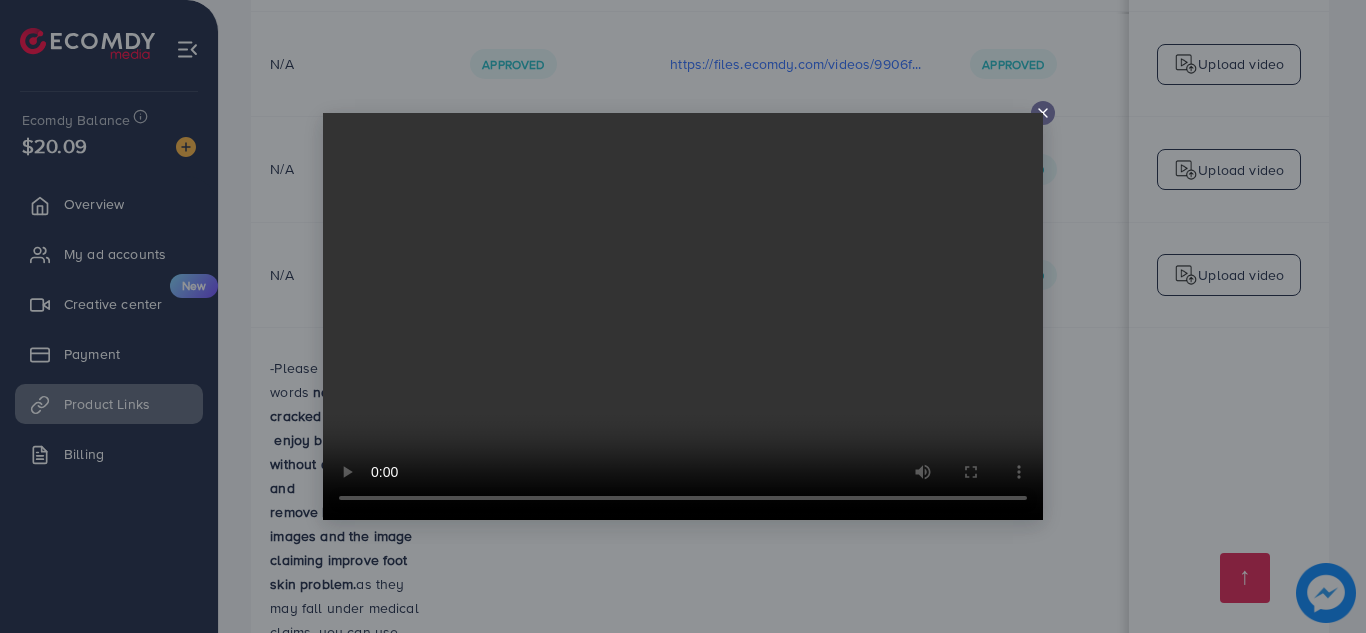 click 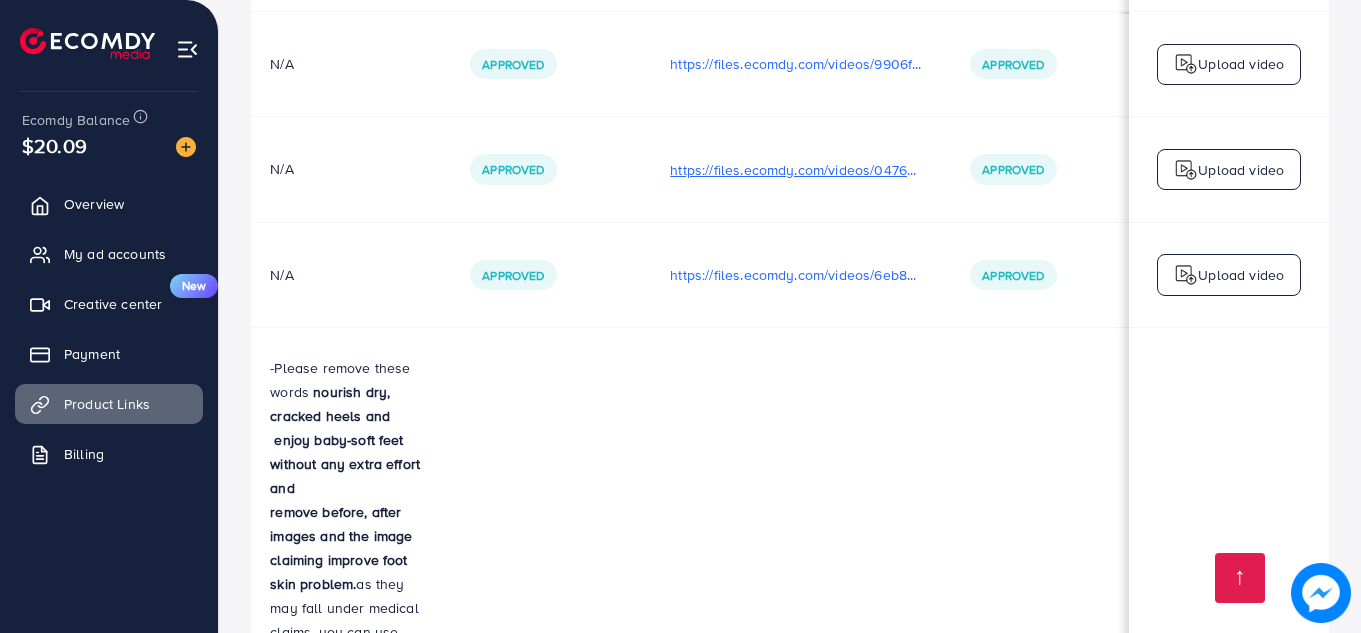 click on "https://files.ecomdy.com/videos/04765926-07a8-45c5-90e5-81df3b927918-1751175886366.mp4" at bounding box center [796, 170] 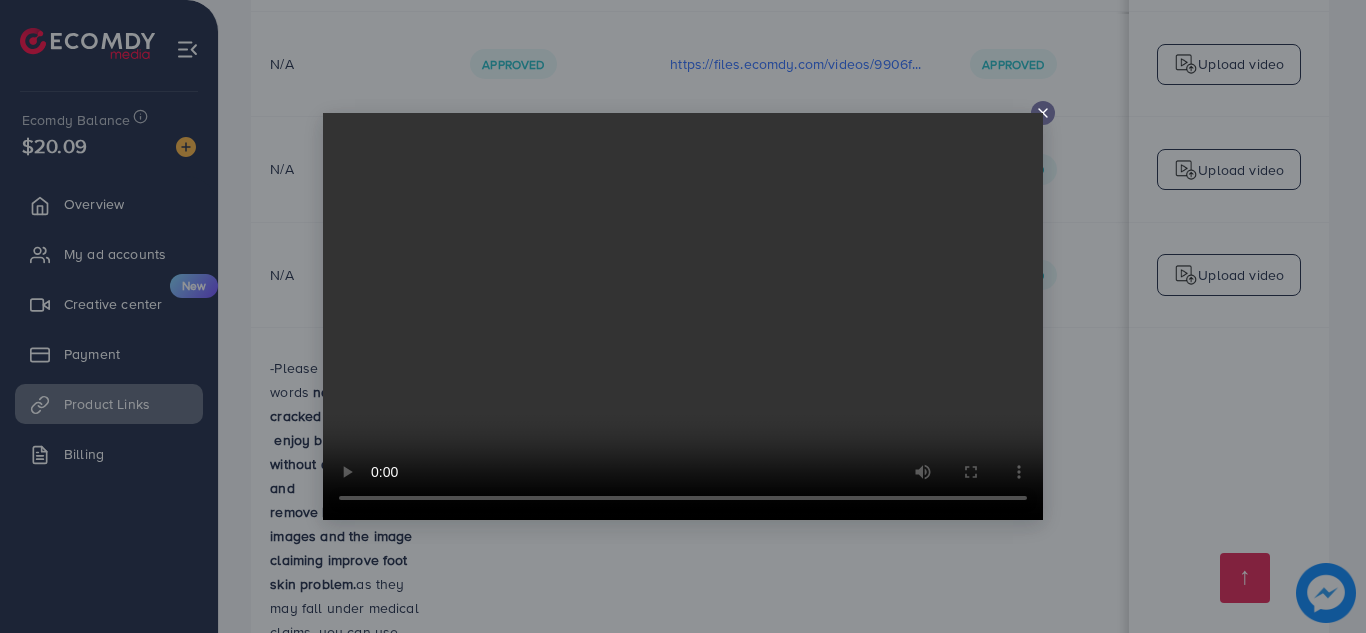 click at bounding box center [683, 316] 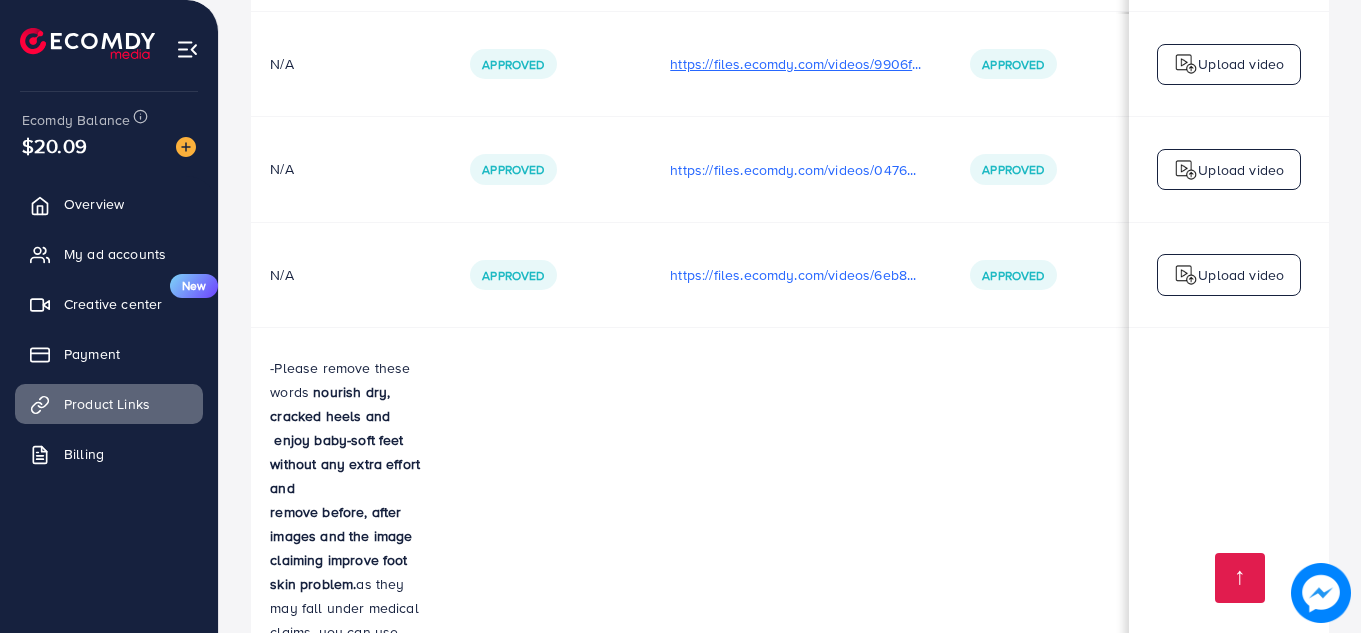 click on "https://files.ecomdy.com/videos/9906fe2f-90e9-45f9-b72c-4d8fc578a318-1747905892608.mp4" at bounding box center [796, 64] 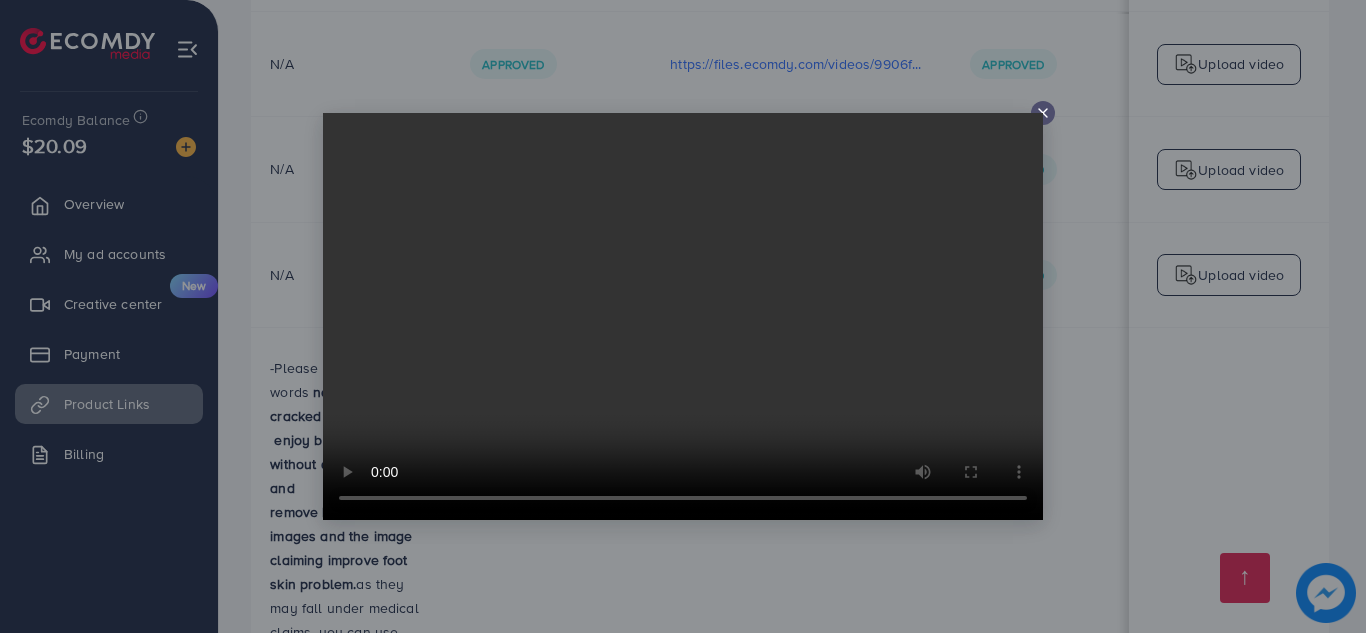 click at bounding box center (1043, 113) 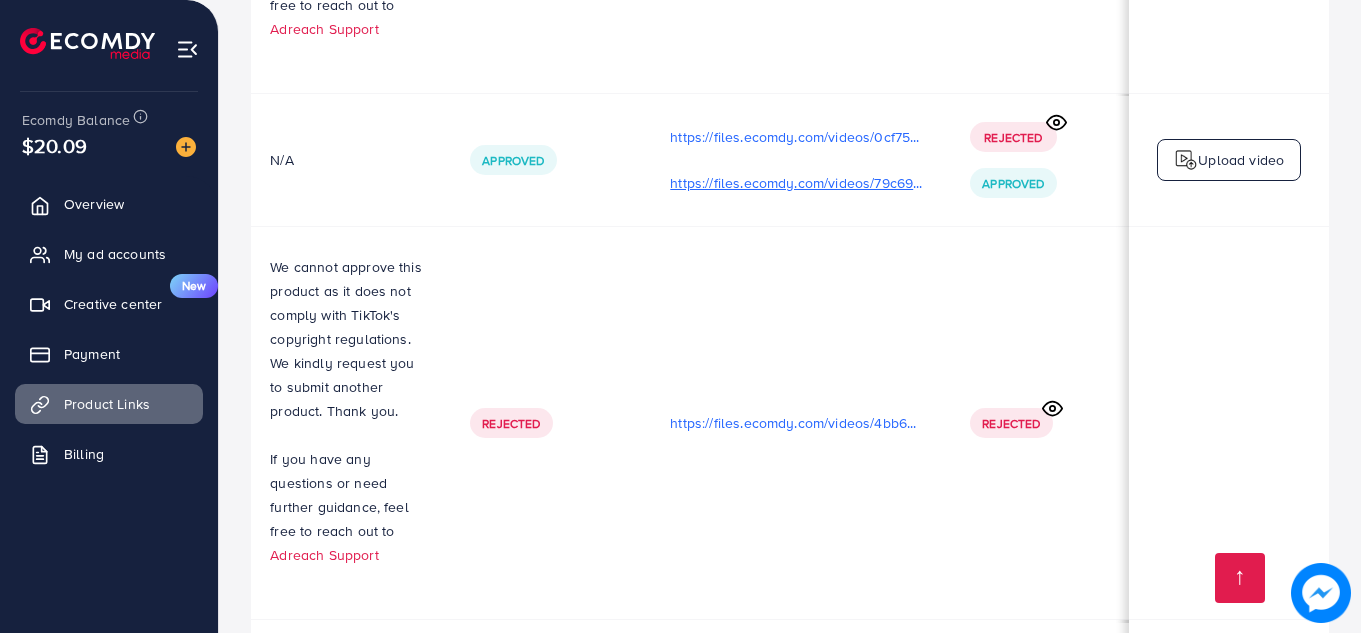 scroll, scrollTop: 1887, scrollLeft: 0, axis: vertical 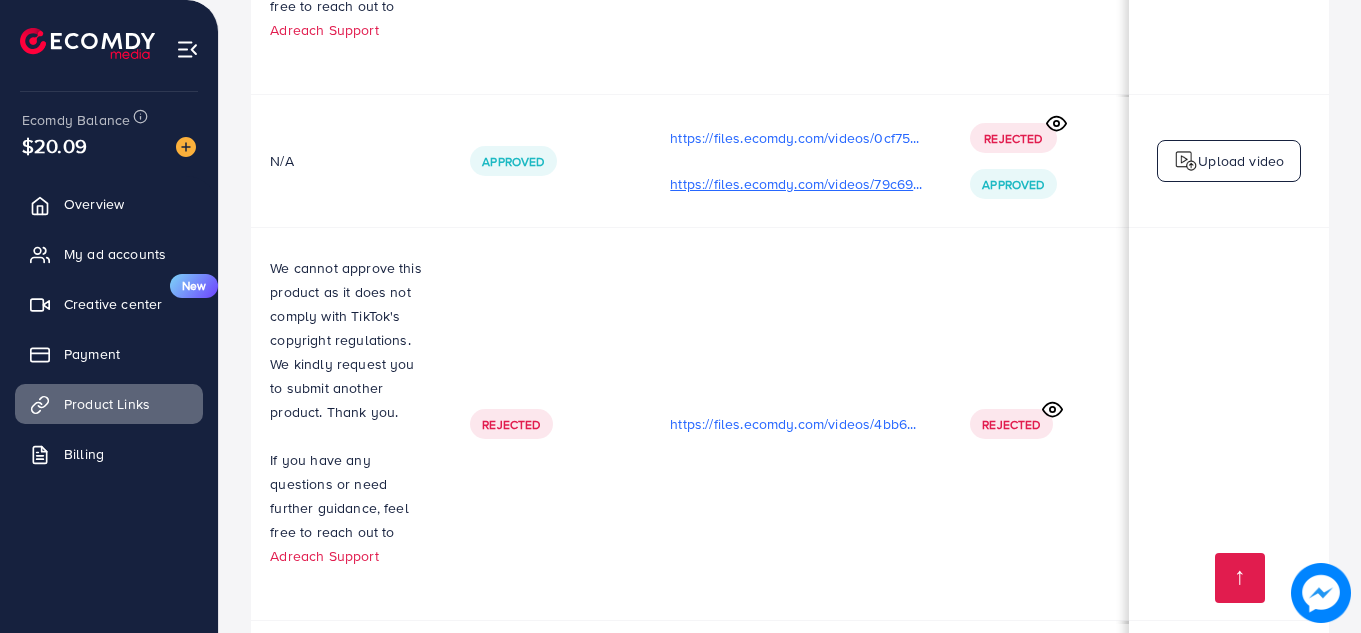 click on "https://files.ecomdy.com/videos/79c69bed-4775-4196-a0a7-3c8d75b89cc7-1747829331583.mp4" at bounding box center [796, 184] 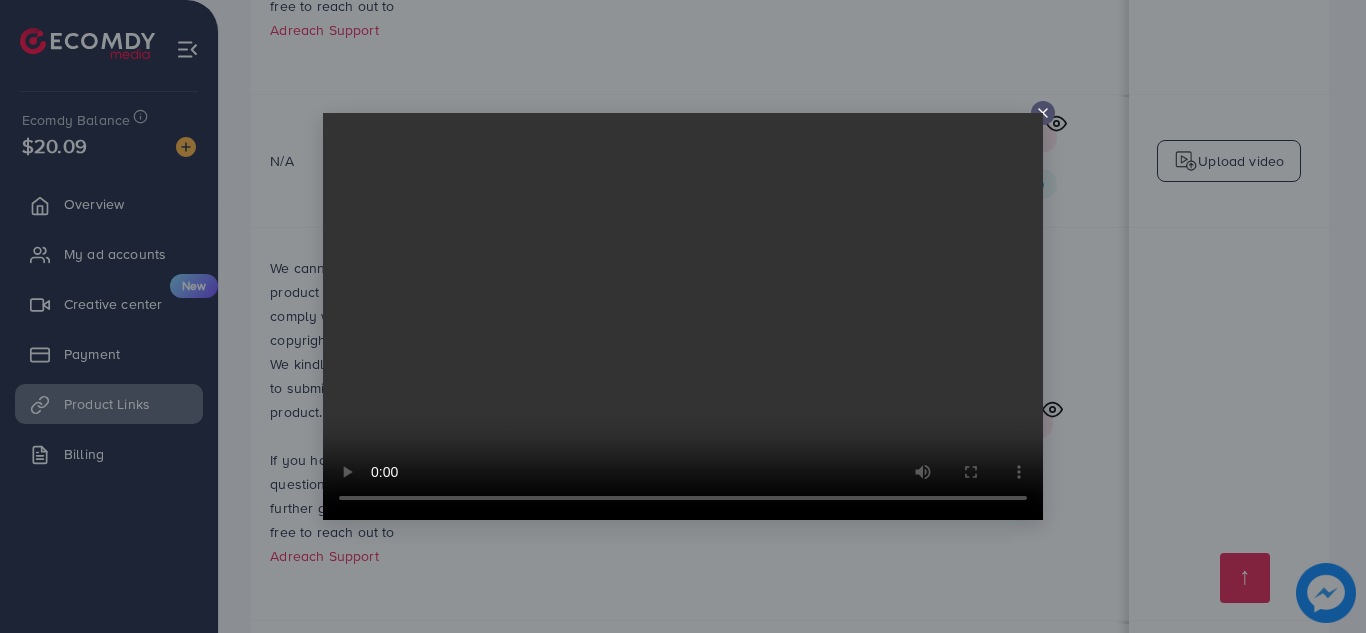click 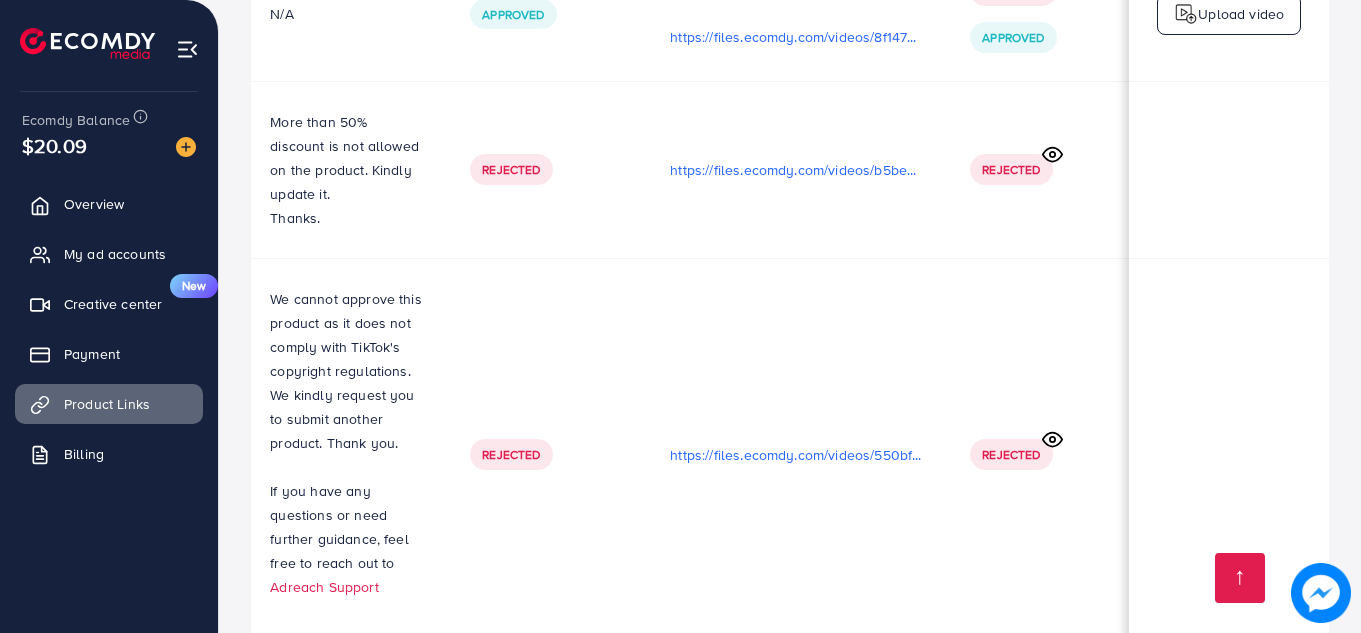 scroll, scrollTop: 1329, scrollLeft: 0, axis: vertical 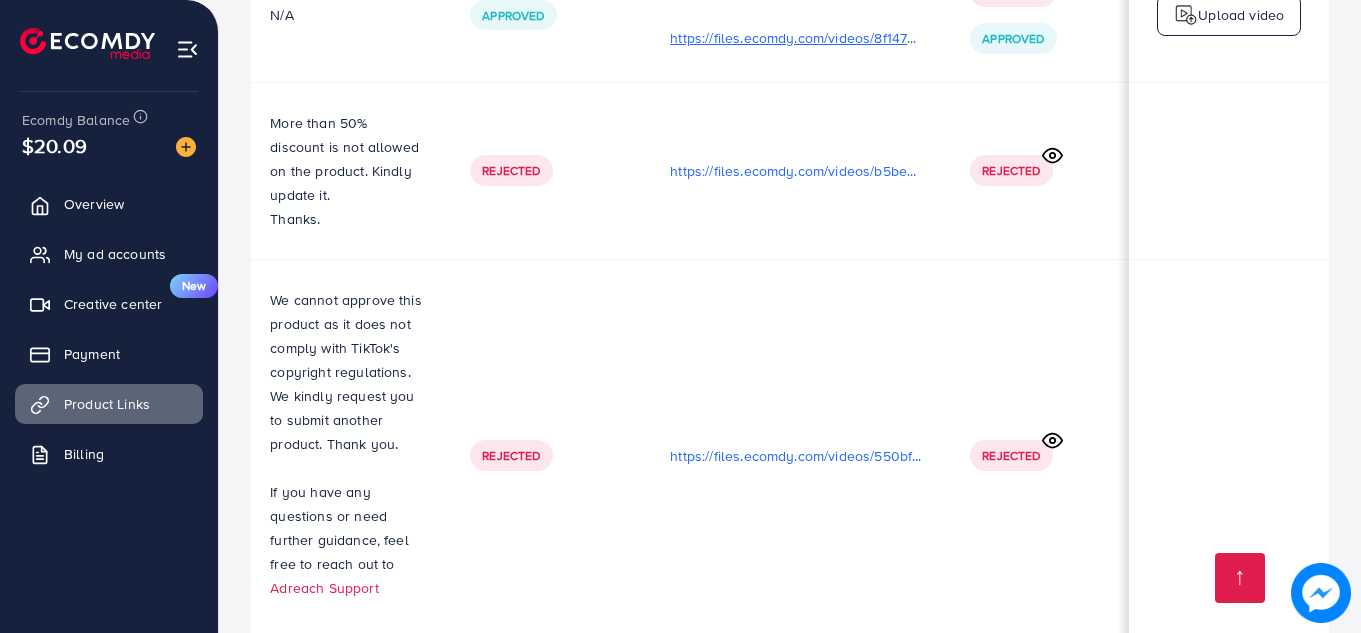 click on "https://files.ecomdy.com/videos/8f1473d3-cf61-4d7a-9e67-30e8dd1e18f8-1747826922465.mp4" at bounding box center [796, 38] 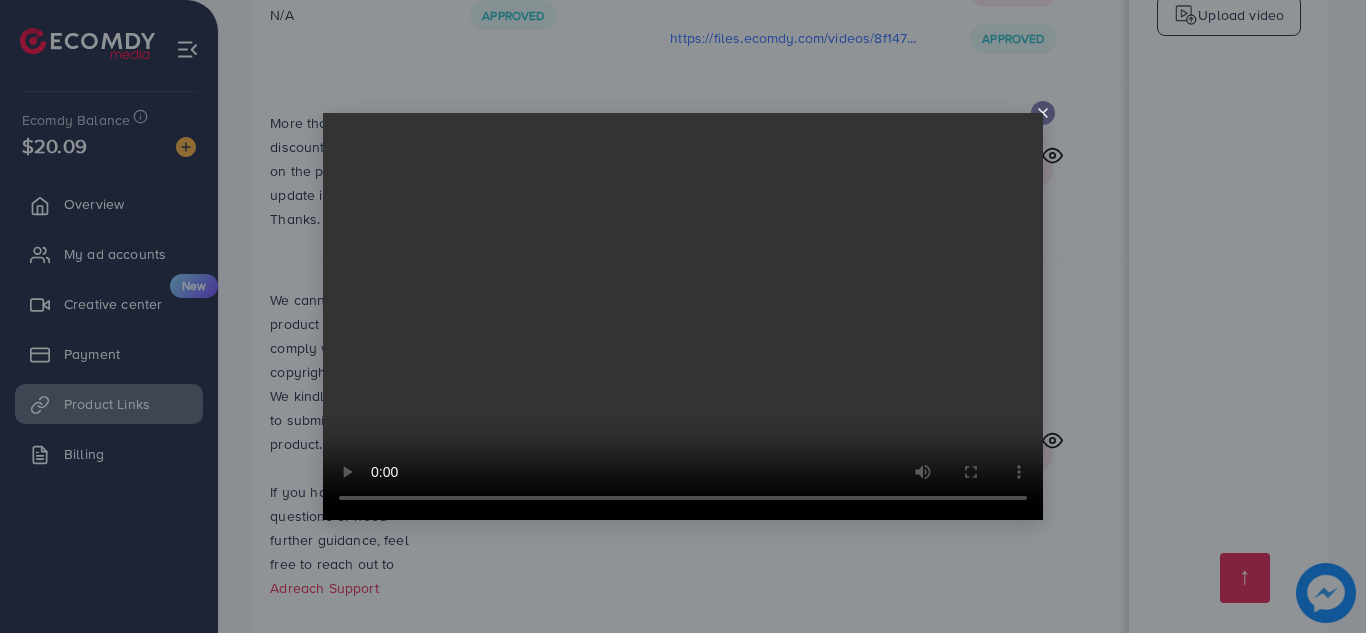 click 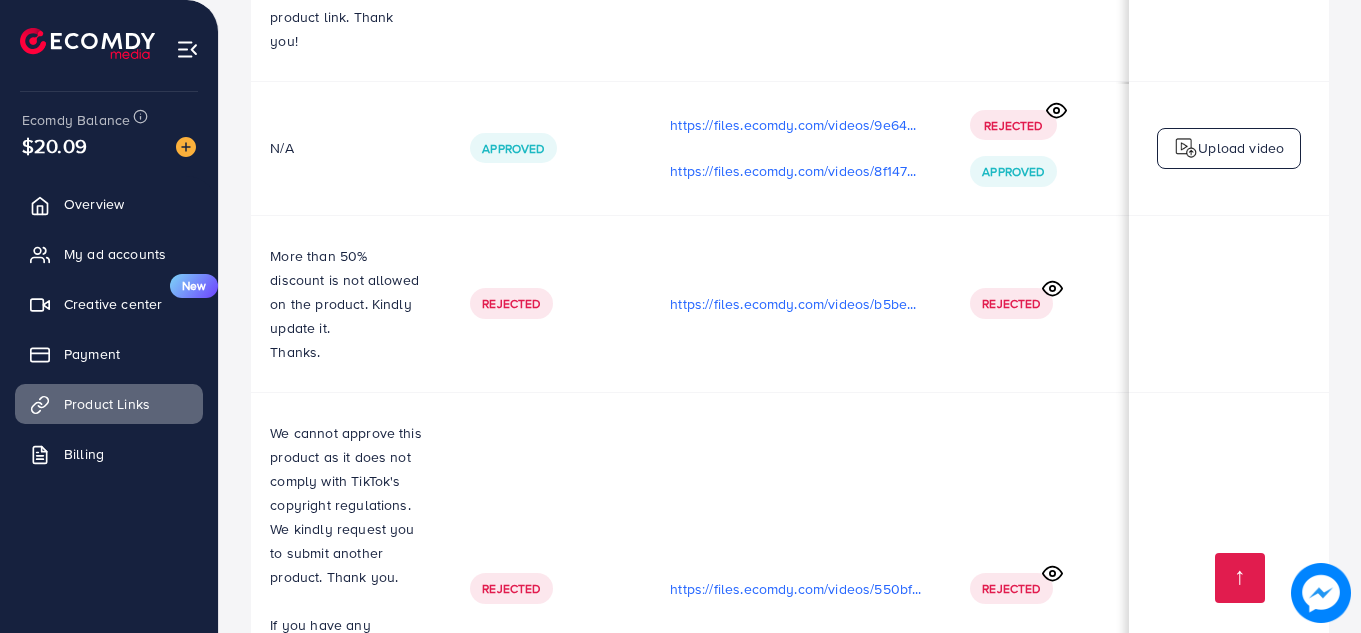 scroll, scrollTop: 1195, scrollLeft: 0, axis: vertical 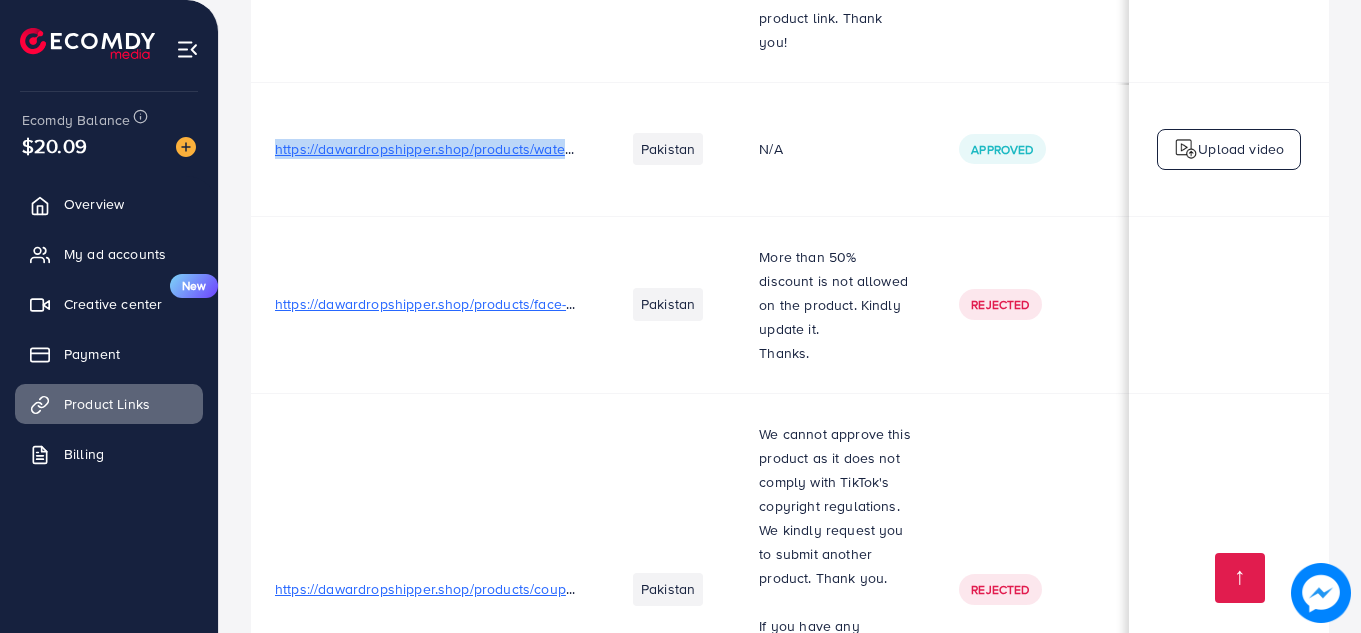 drag, startPoint x: 267, startPoint y: 119, endPoint x: 583, endPoint y: 129, distance: 316.1582 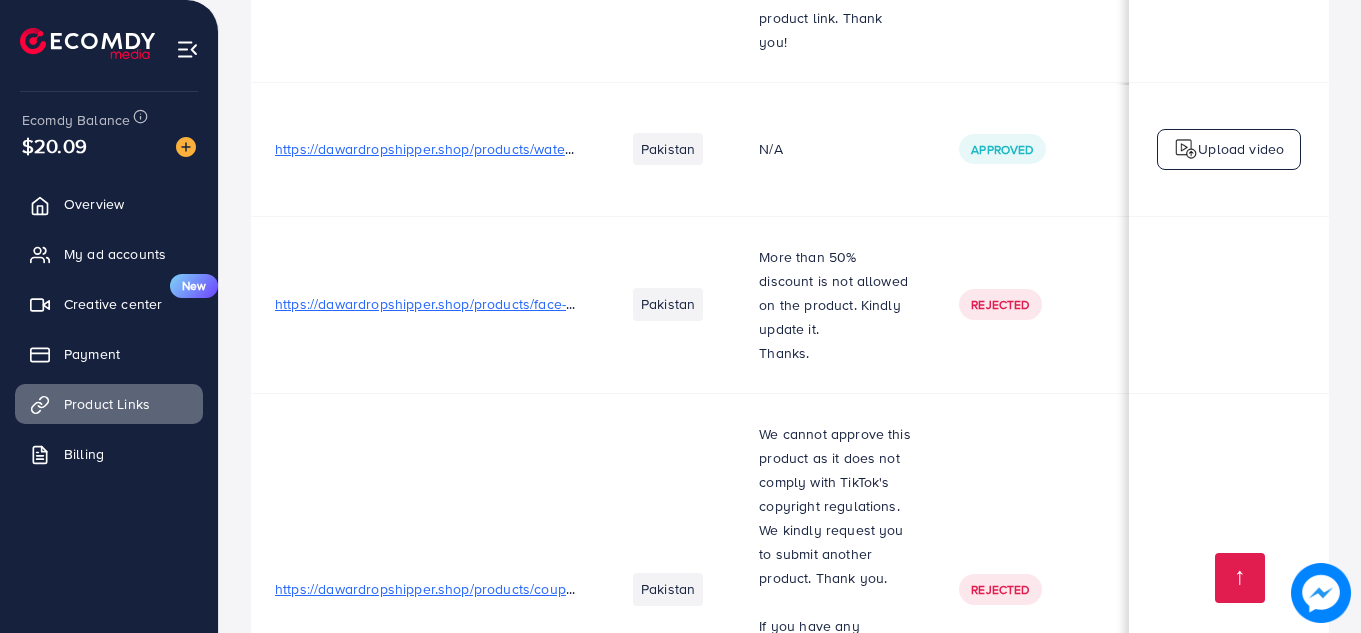 click on "https://dawardropshipper.shop/products/face-helmet-mask-for-bike-riders-wiyh-glasses-anti-dust-fog-proof" at bounding box center [426, 304] 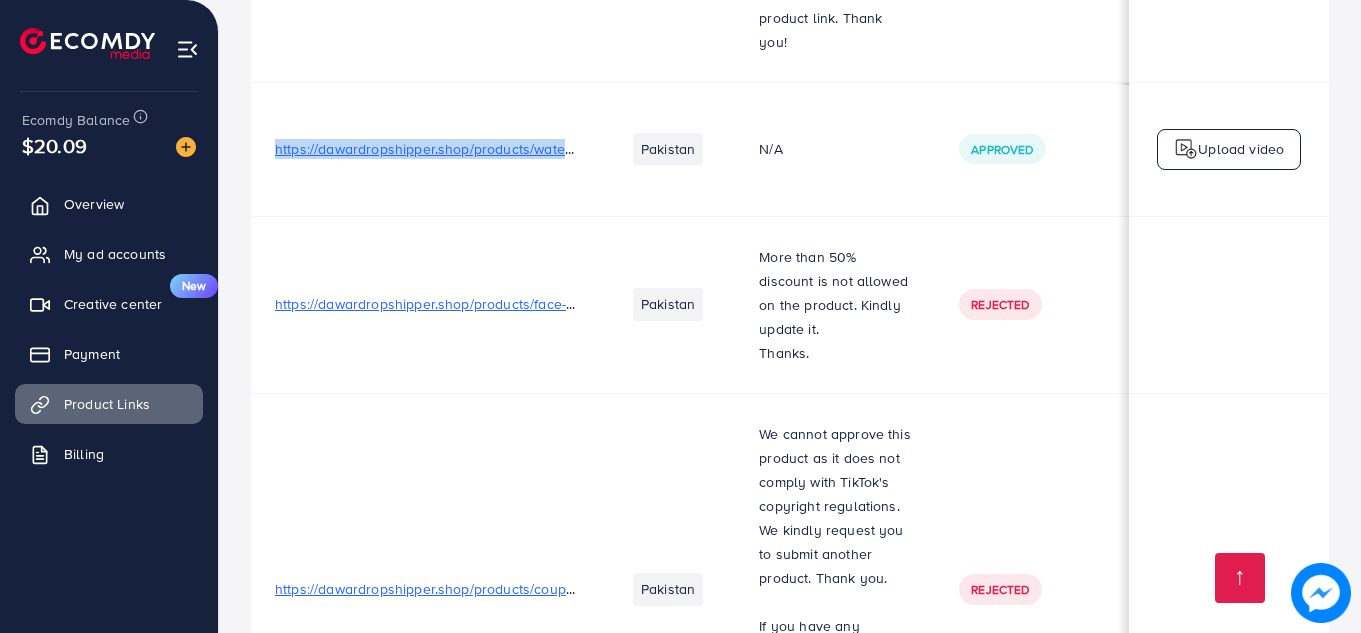 drag, startPoint x: 271, startPoint y: 126, endPoint x: 568, endPoint y: 122, distance: 297.02695 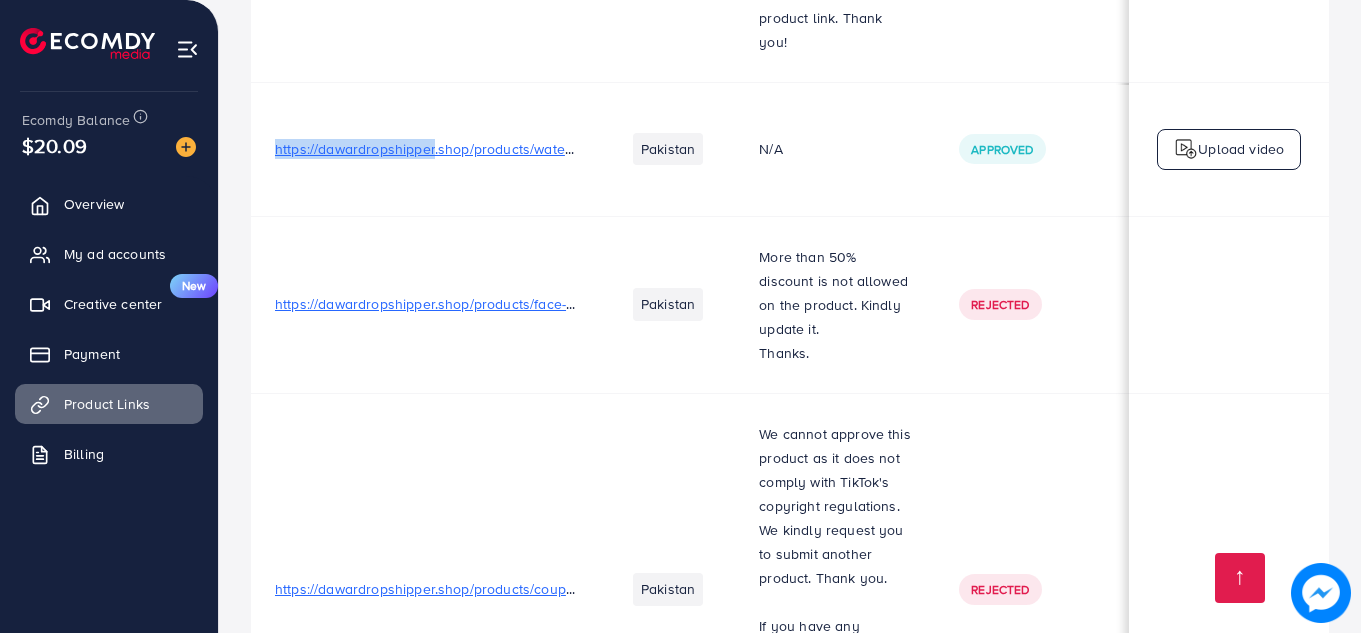 drag, startPoint x: 391, startPoint y: 146, endPoint x: 291, endPoint y: 150, distance: 100.07997 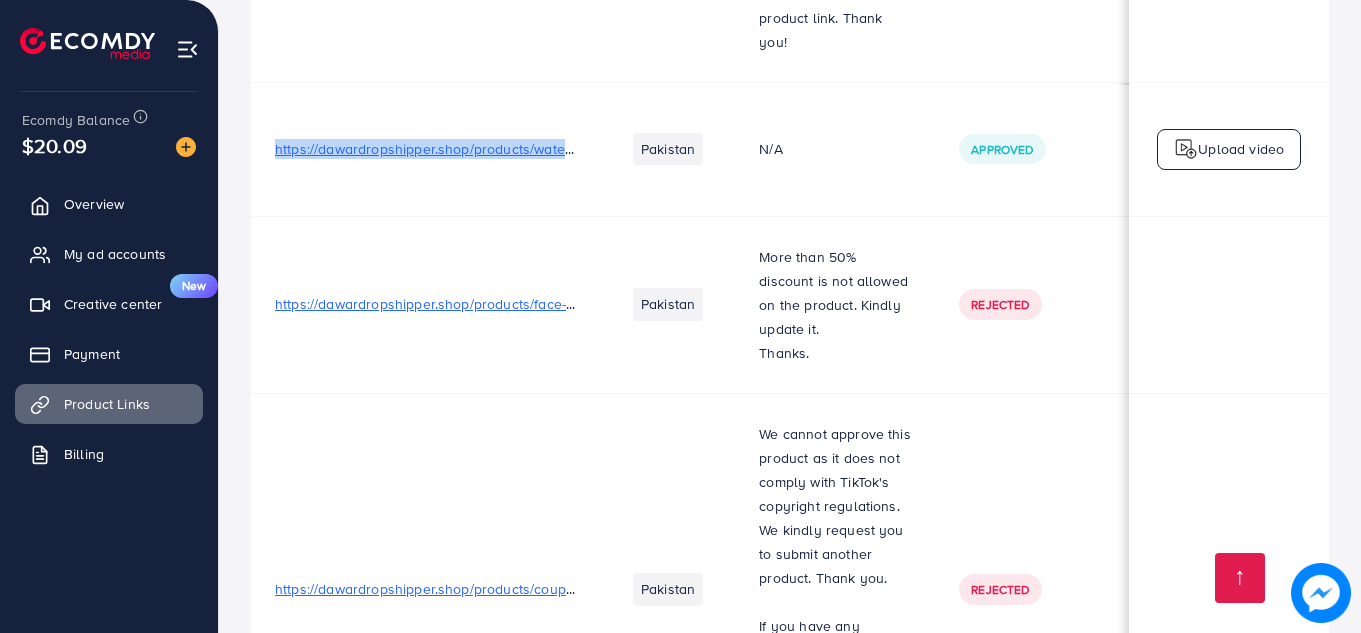 drag, startPoint x: 267, startPoint y: 129, endPoint x: 632, endPoint y: 174, distance: 367.76352 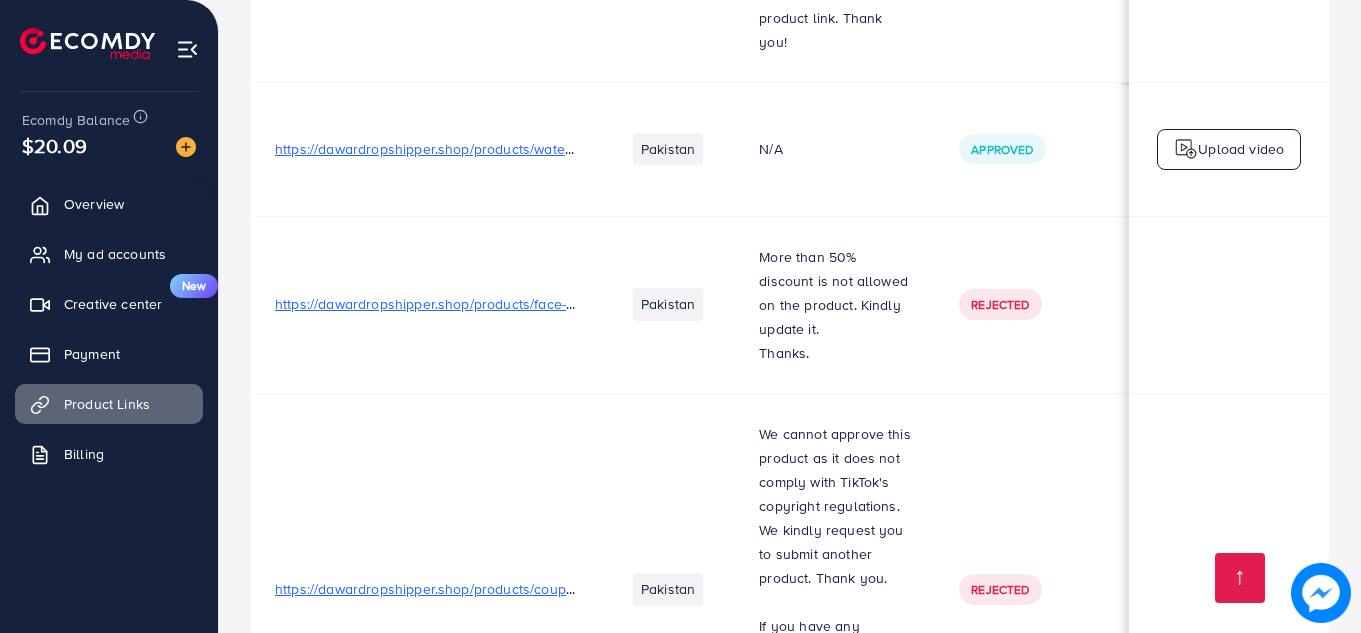 click on "https://dawardropshipper.shop/products/face-helmet-mask-for-bike-riders-wiyh-glasses-anti-dust-fog-proof" at bounding box center (426, 304) 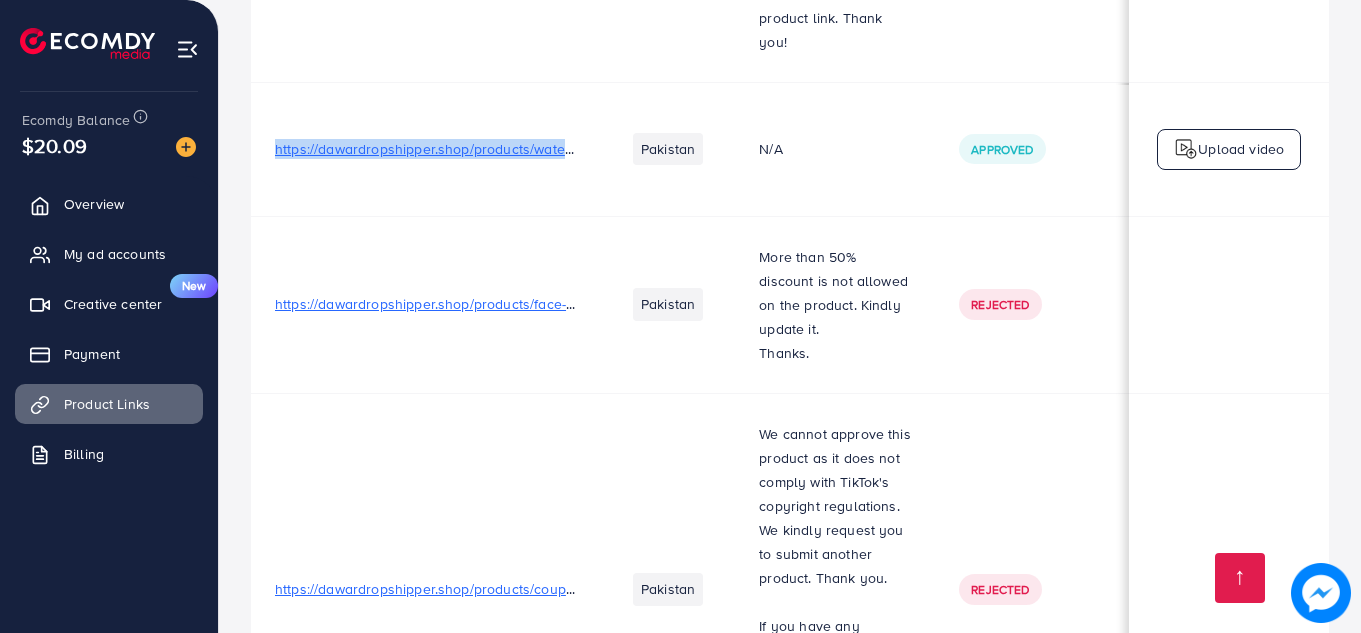 drag, startPoint x: 265, startPoint y: 121, endPoint x: 574, endPoint y: 126, distance: 309.04044 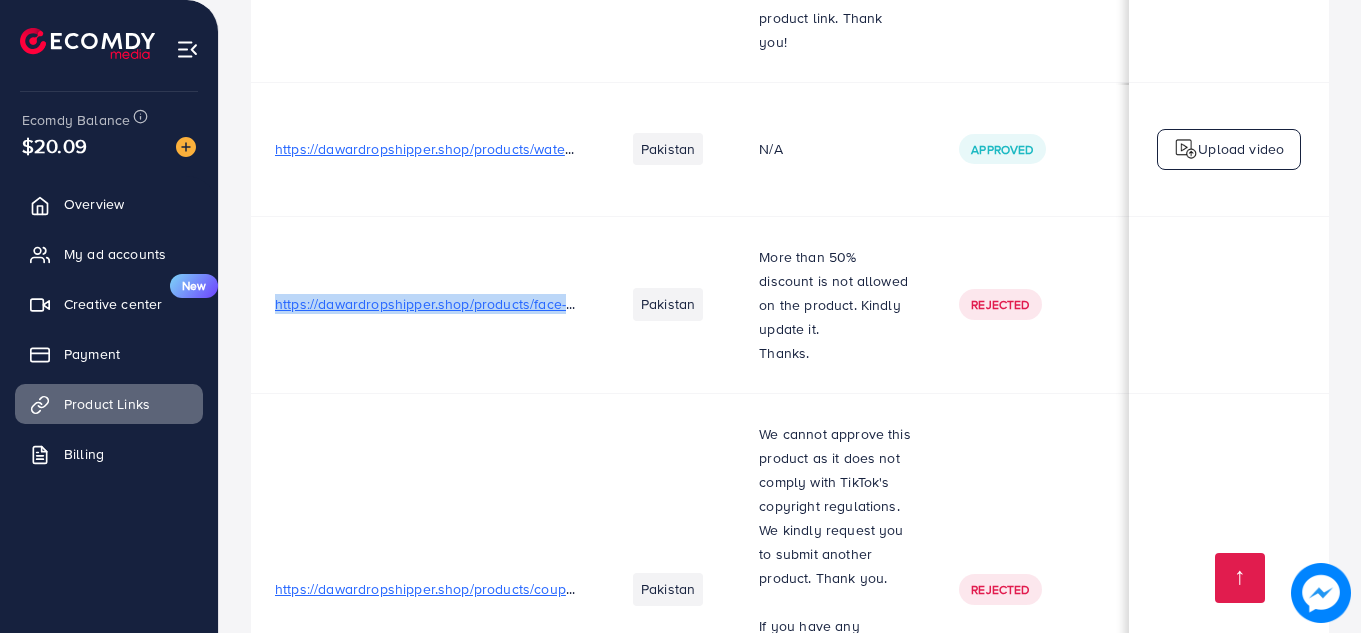 drag, startPoint x: 271, startPoint y: 281, endPoint x: 576, endPoint y: 277, distance: 305.0262 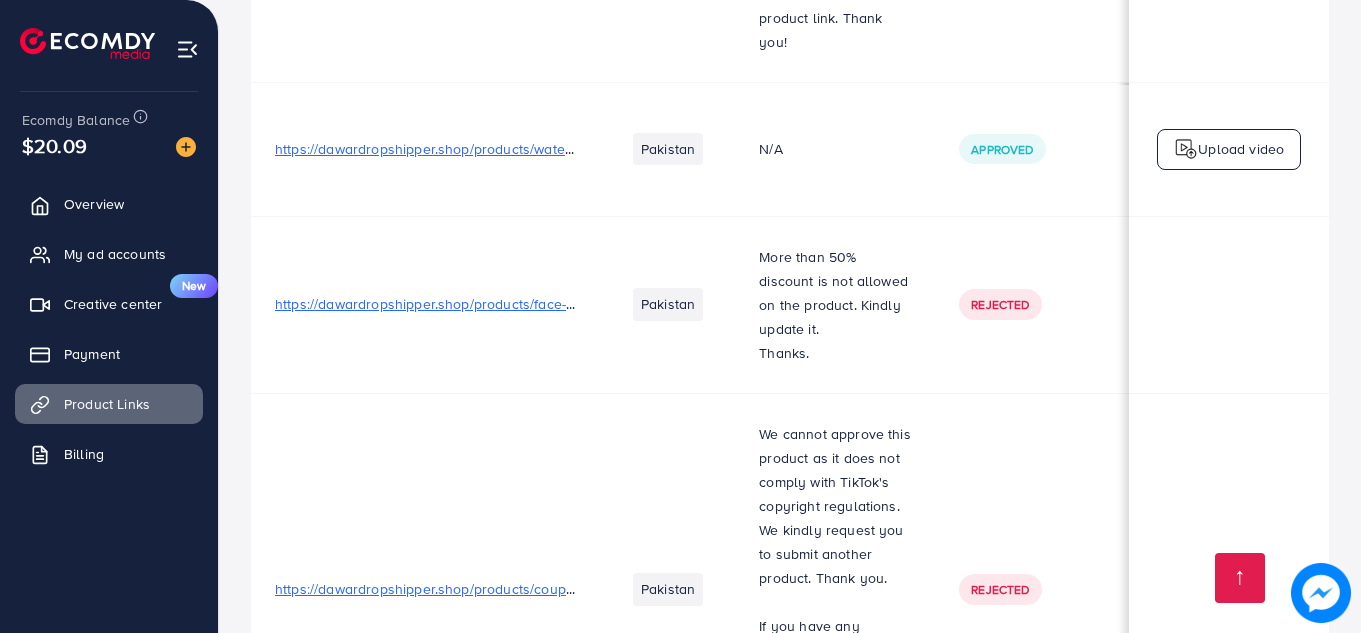 click on "https://dawardropshipper.shop/products/water-proof-transparent-mobile-cover-for-safety-and-swimming-pool💦-1-pc" at bounding box center (426, 149) 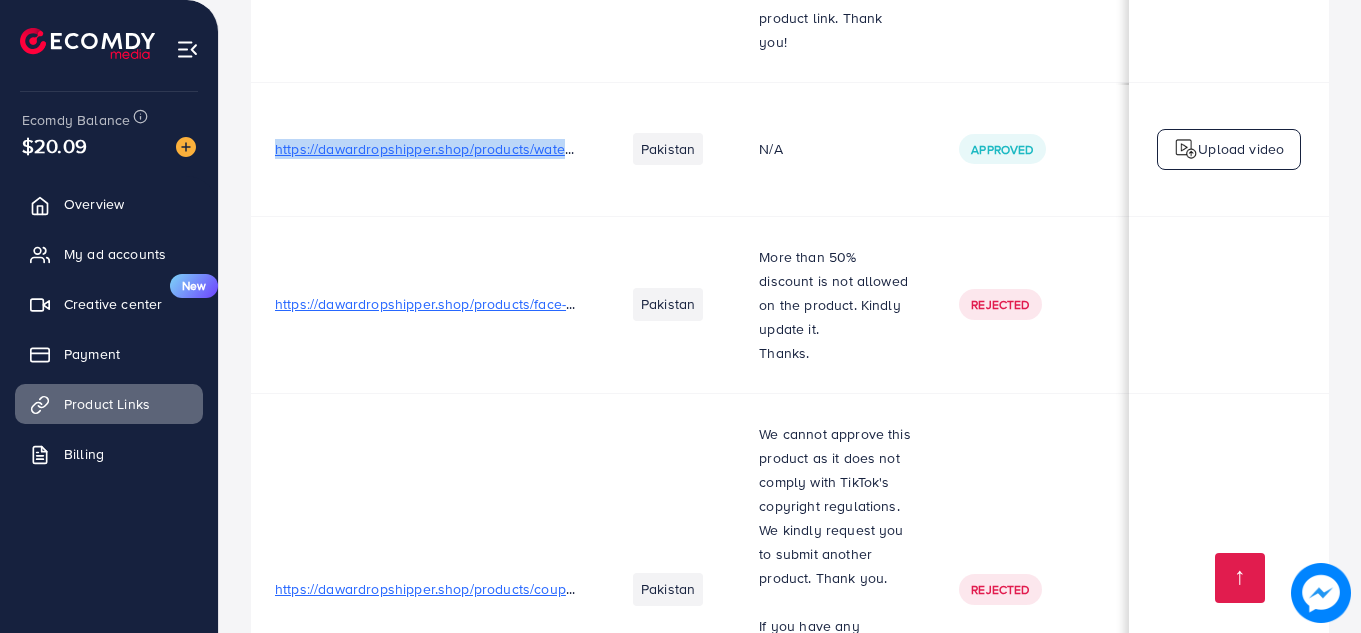 drag, startPoint x: 268, startPoint y: 123, endPoint x: 579, endPoint y: 123, distance: 311 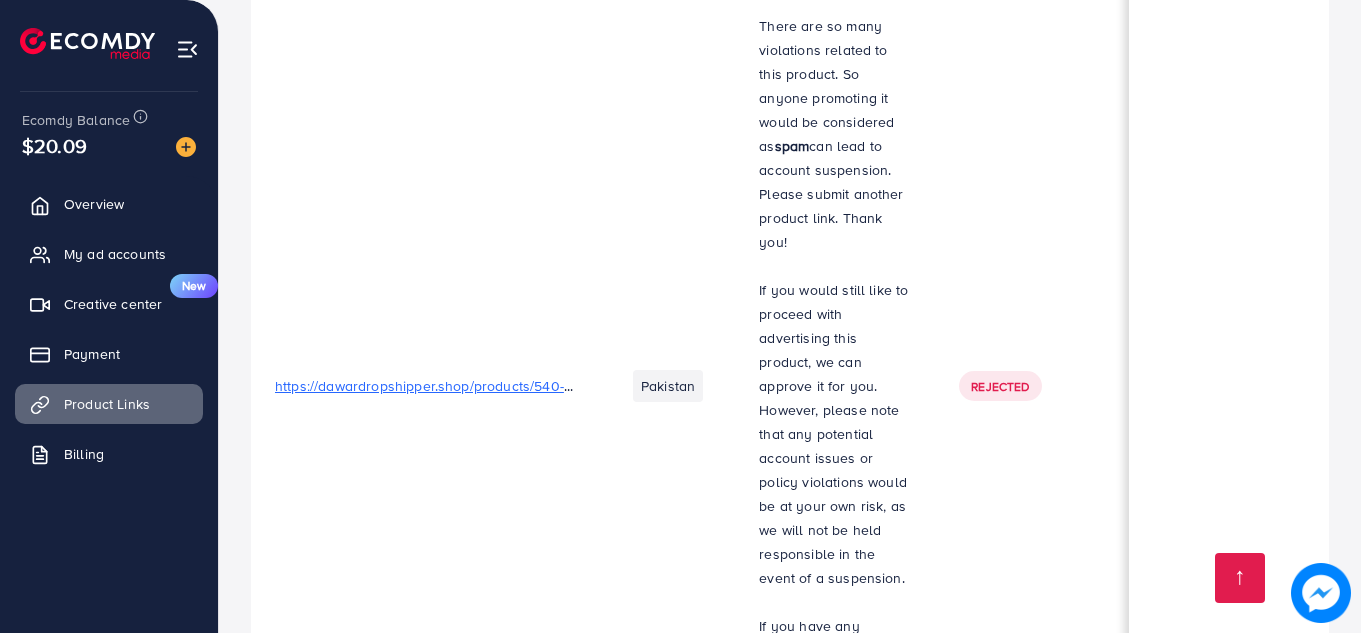 scroll, scrollTop: 4678, scrollLeft: 0, axis: vertical 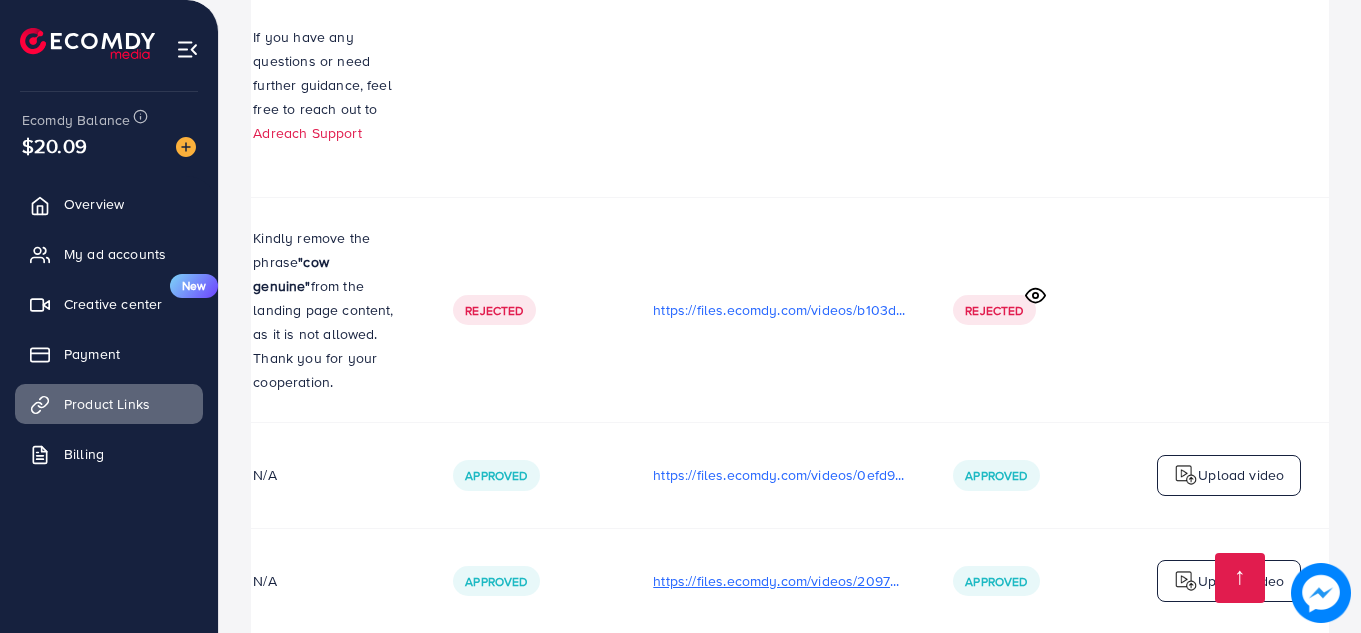 click on "https://files.ecomdy.com/videos/209722e0-72dd-4e38-ad81-f375f740e80b-1752219157884.mp4" at bounding box center (779, 581) 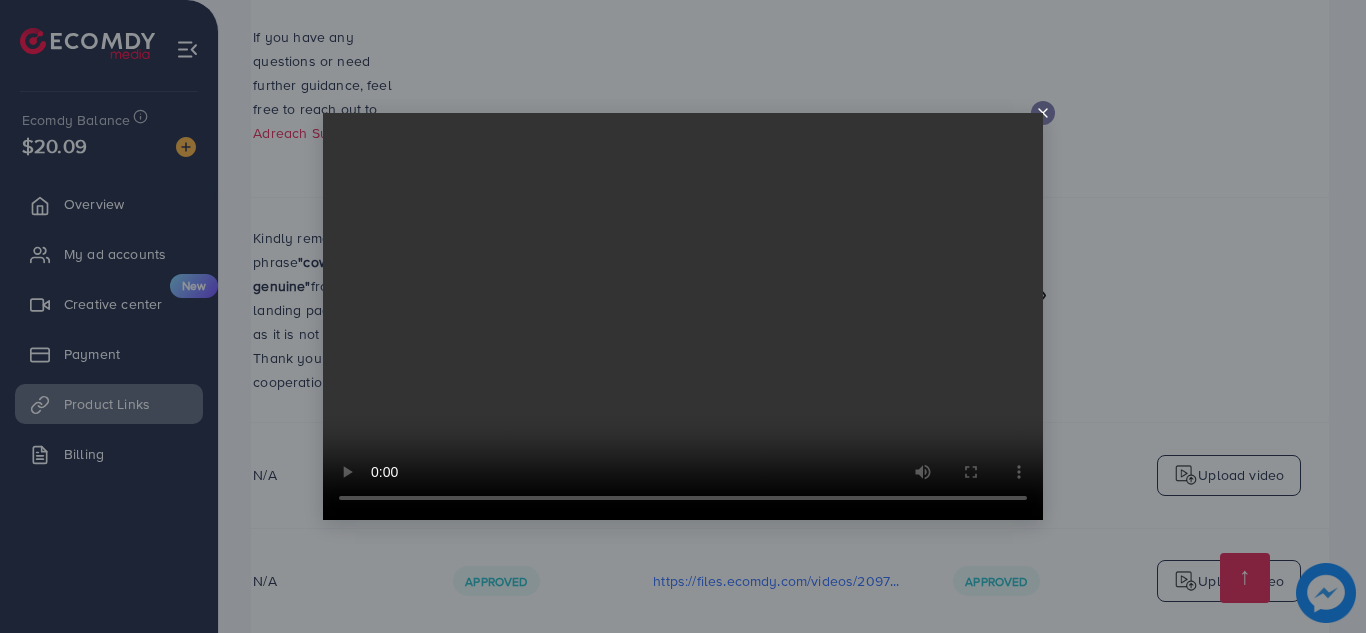 click 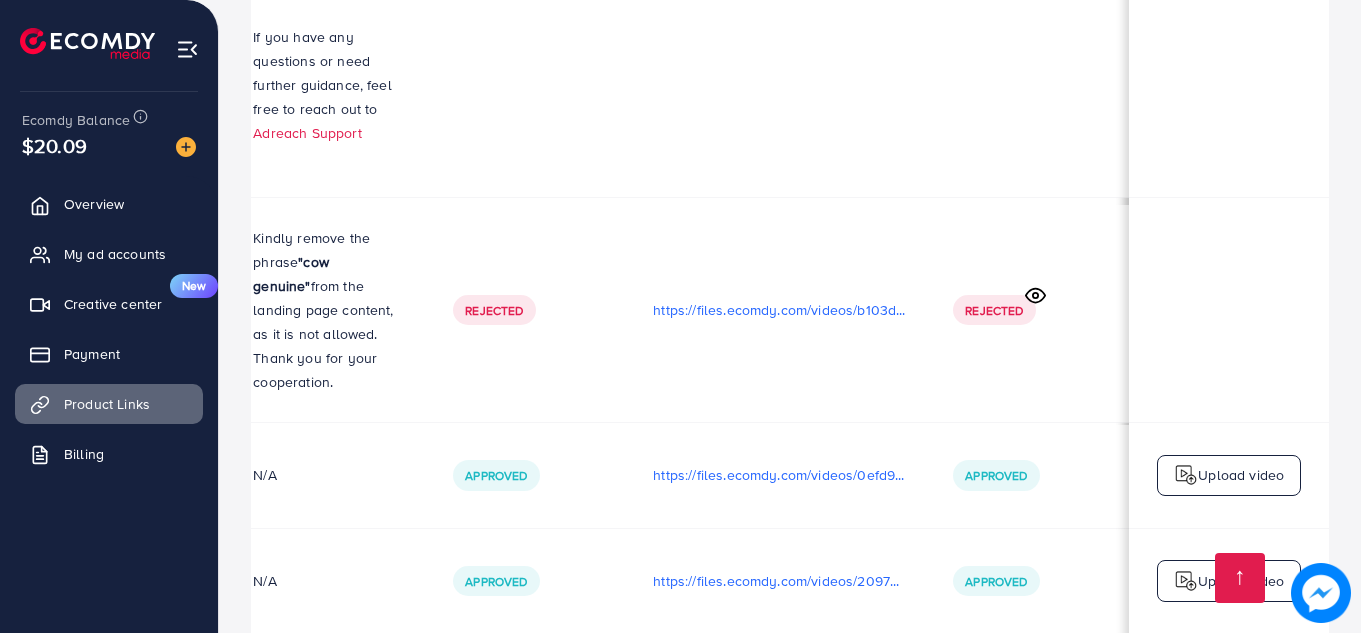 scroll, scrollTop: 0, scrollLeft: 501, axis: horizontal 